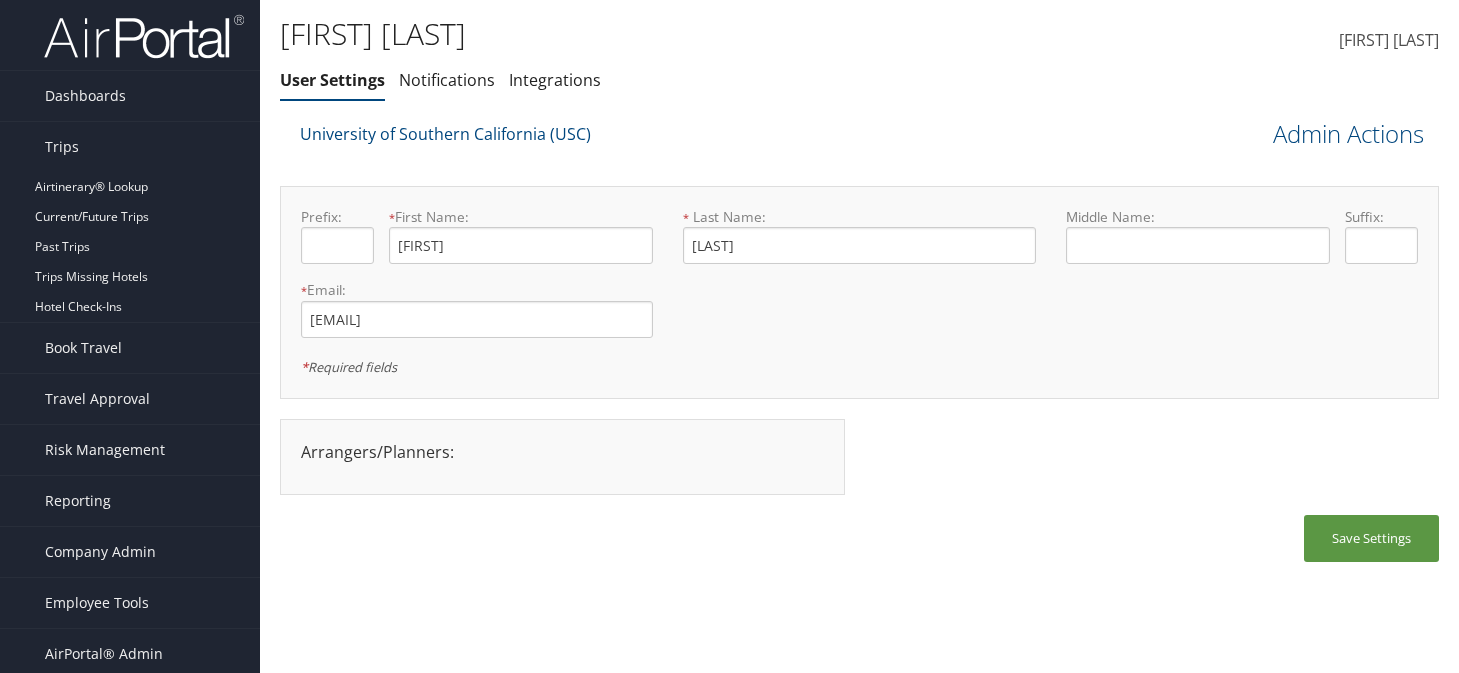 scroll, scrollTop: 0, scrollLeft: 0, axis: both 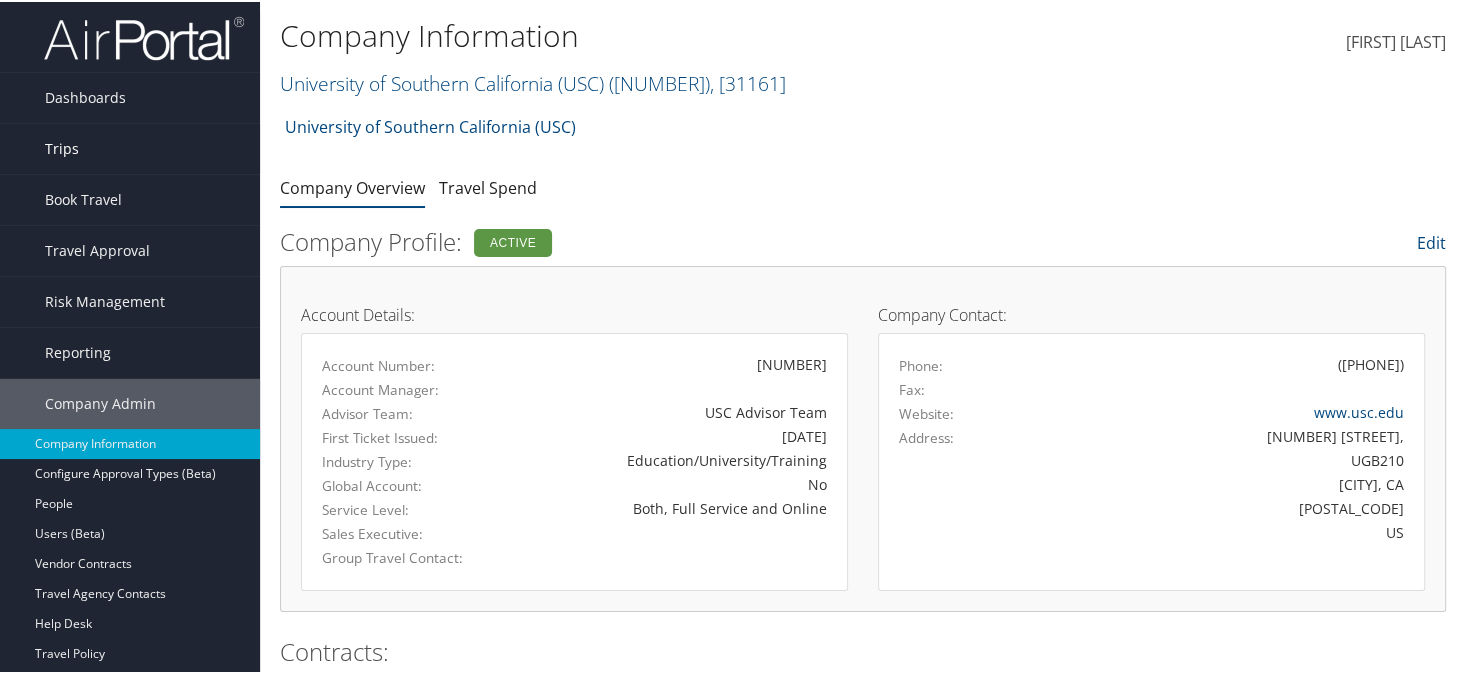 click on "Trips" at bounding box center [62, 147] 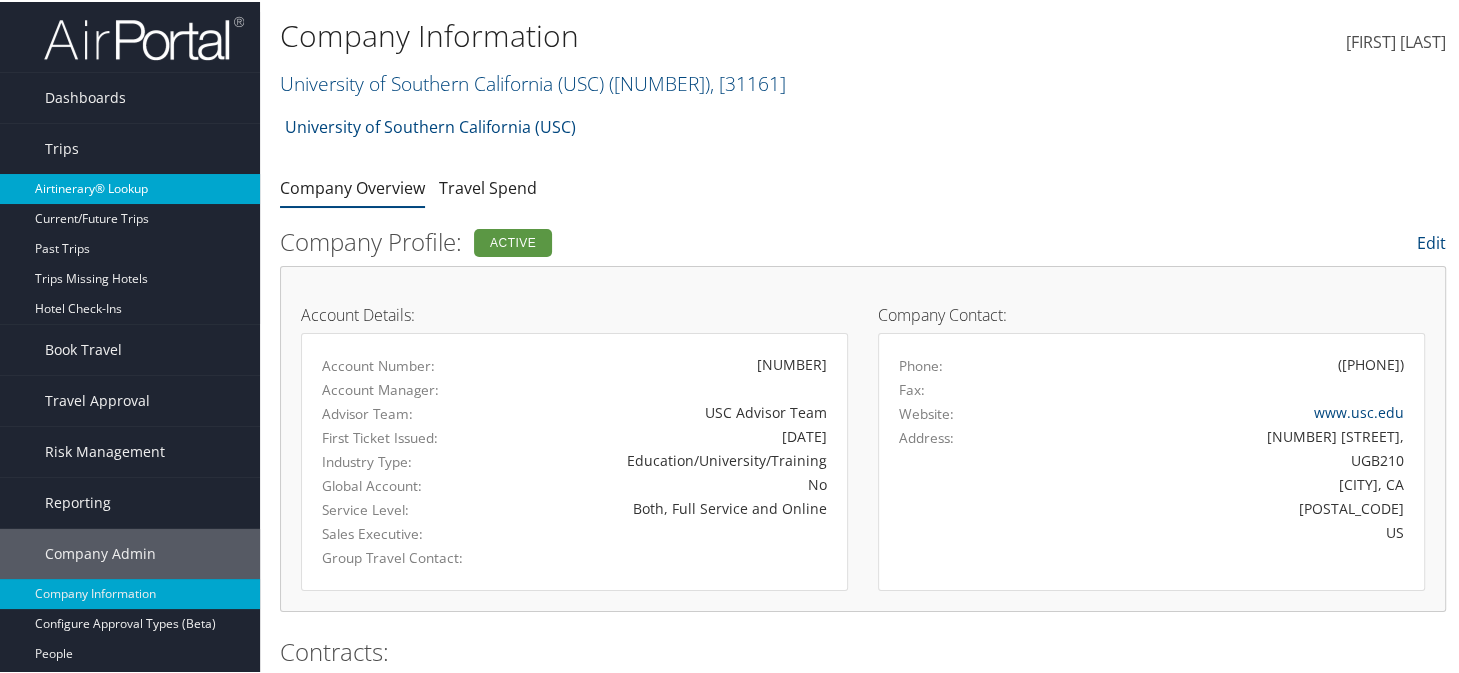 click on "Airtinerary® Lookup" at bounding box center (130, 187) 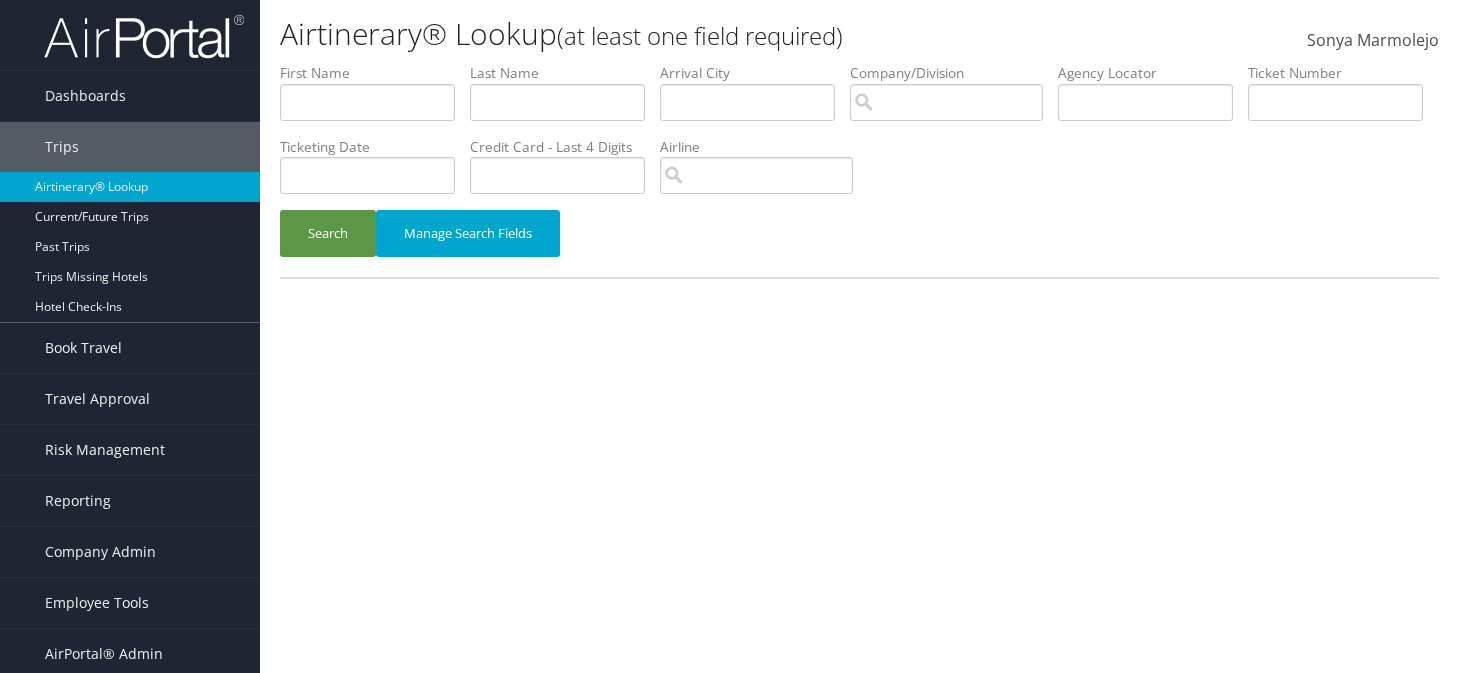 scroll, scrollTop: 0, scrollLeft: 0, axis: both 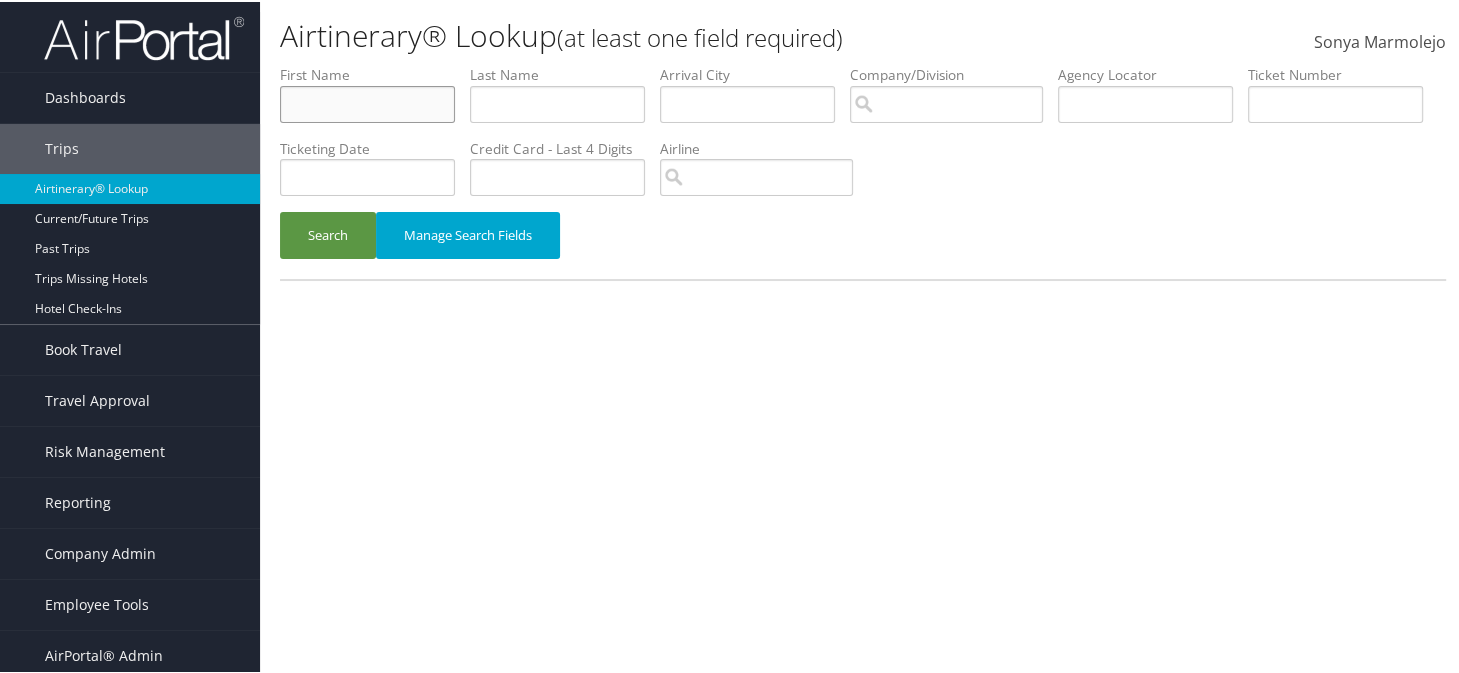 click at bounding box center [367, 102] 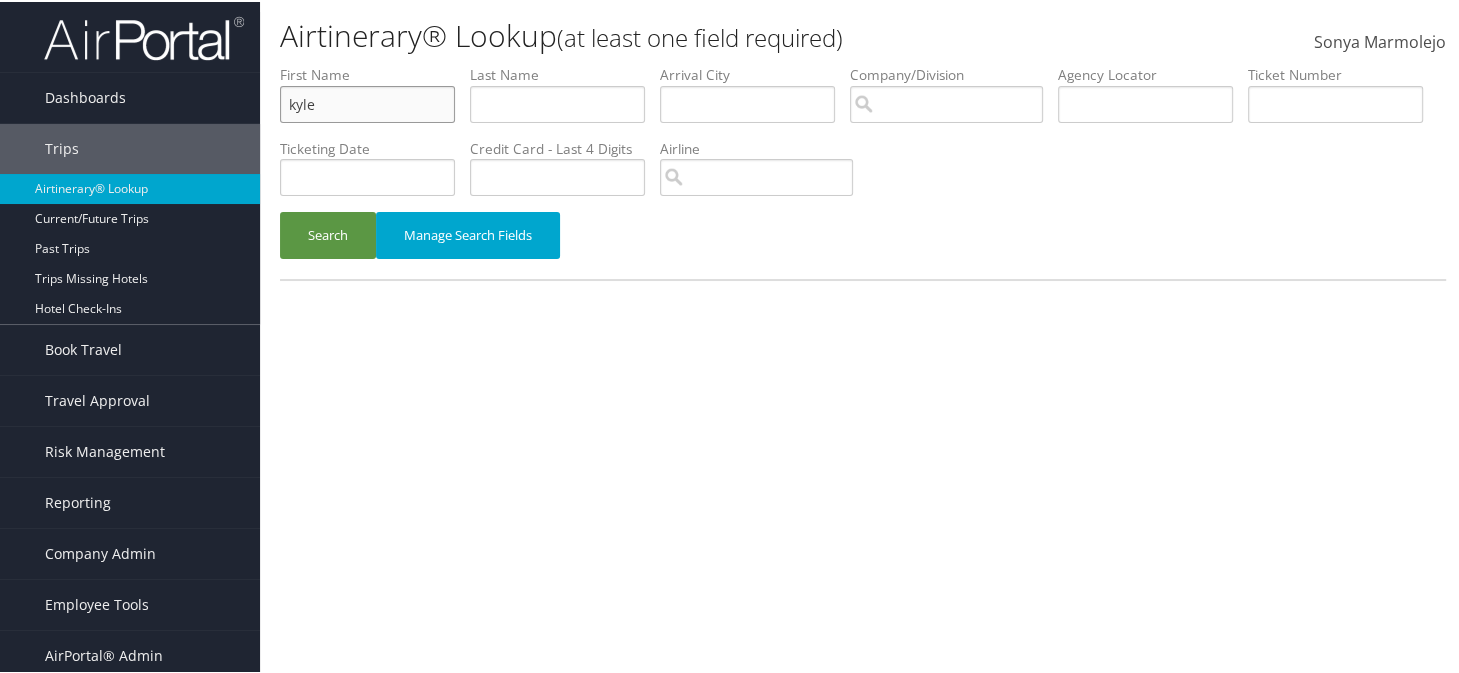 type on "kyle" 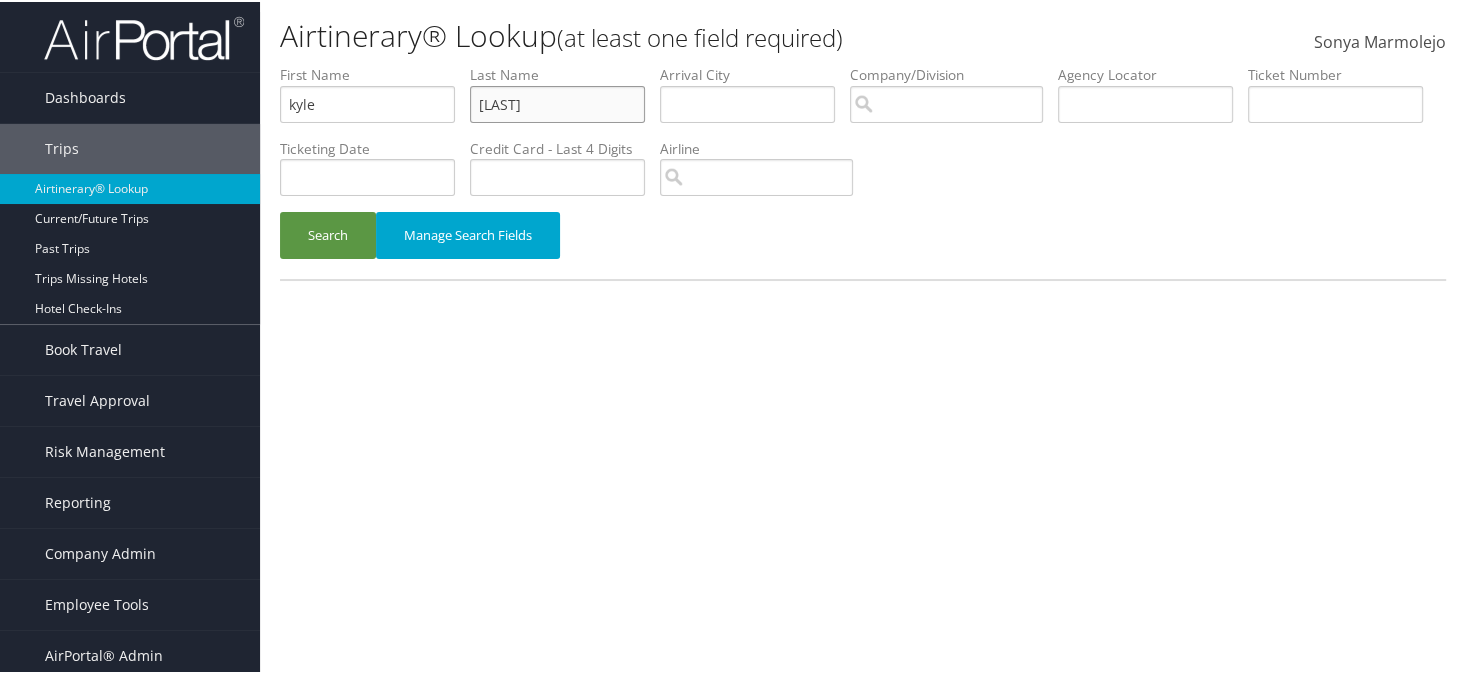 type on "[LAST]" 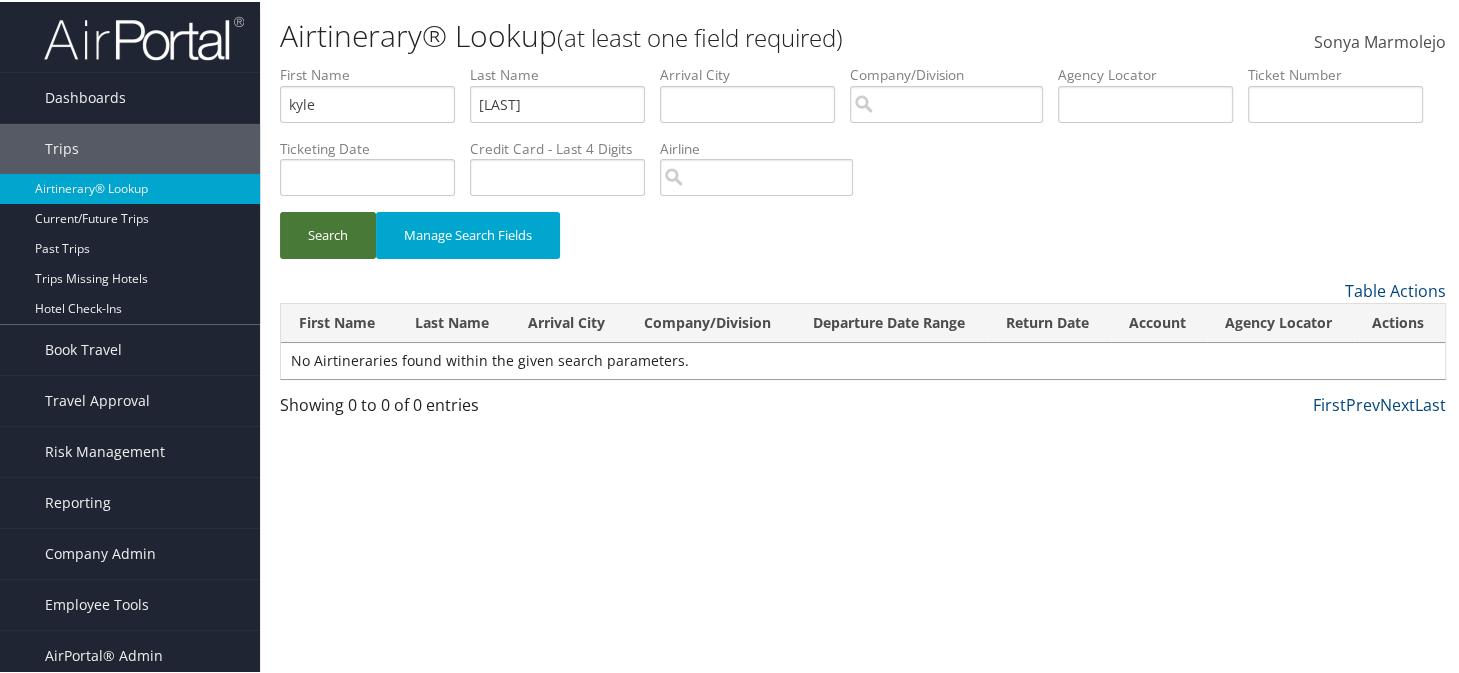 click on "Search" at bounding box center (328, 233) 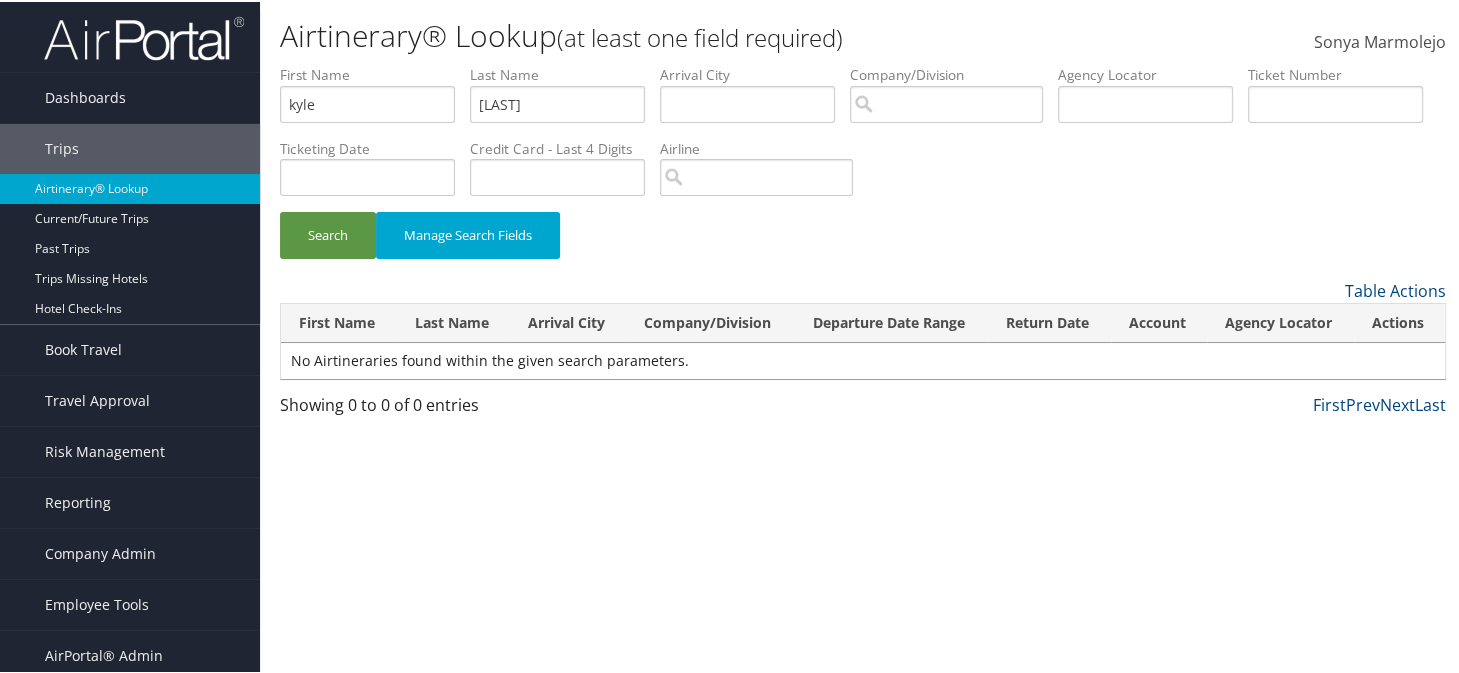click on "Search Manage Search Fields" at bounding box center [863, 243] 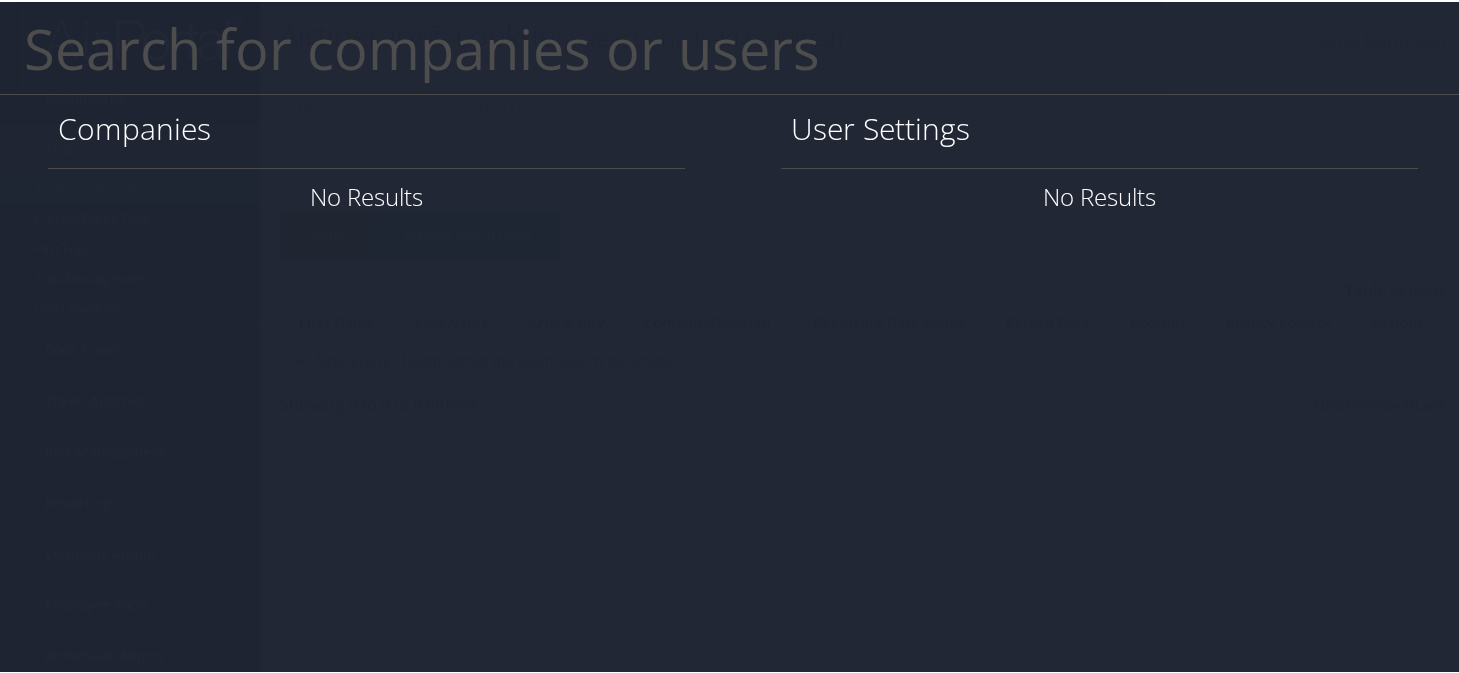 paste on "Laura.Lamm@sdl.usu.edu" 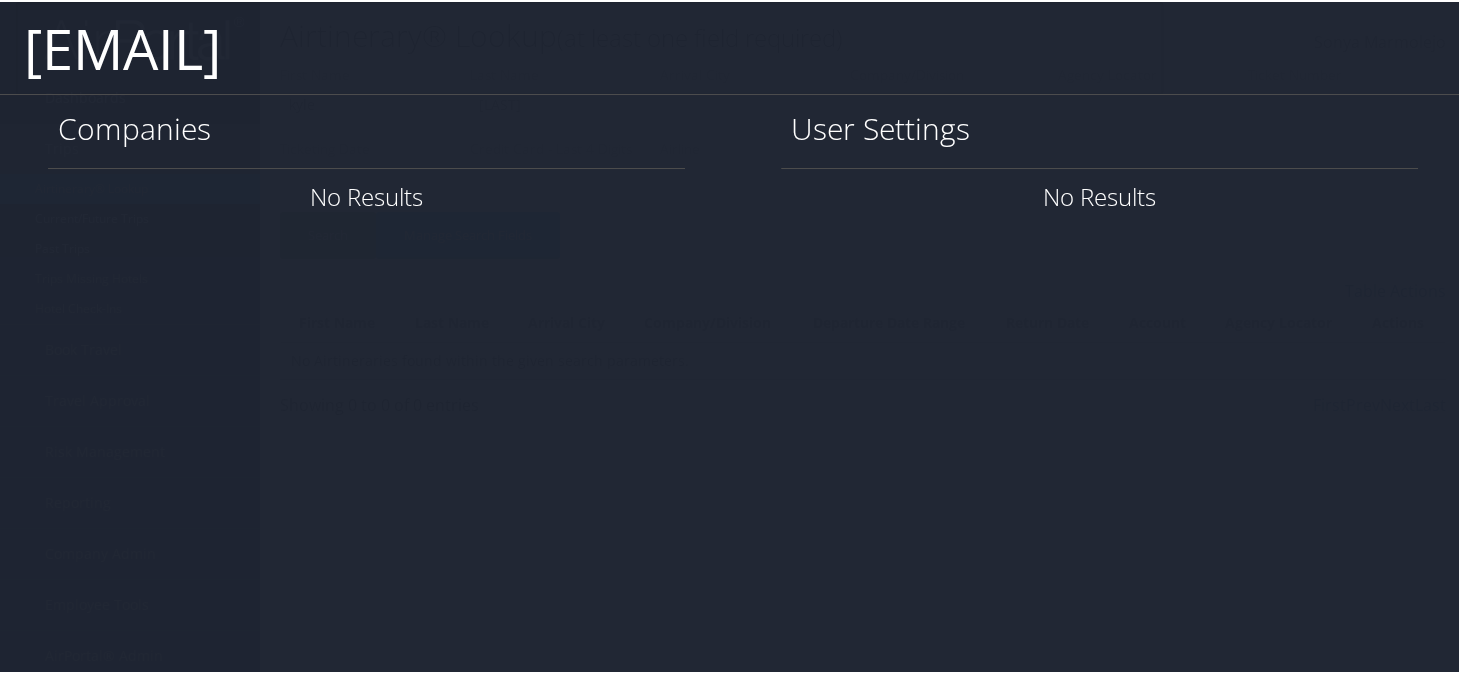 type on "Laura.Lamm@sdl.usu.edu" 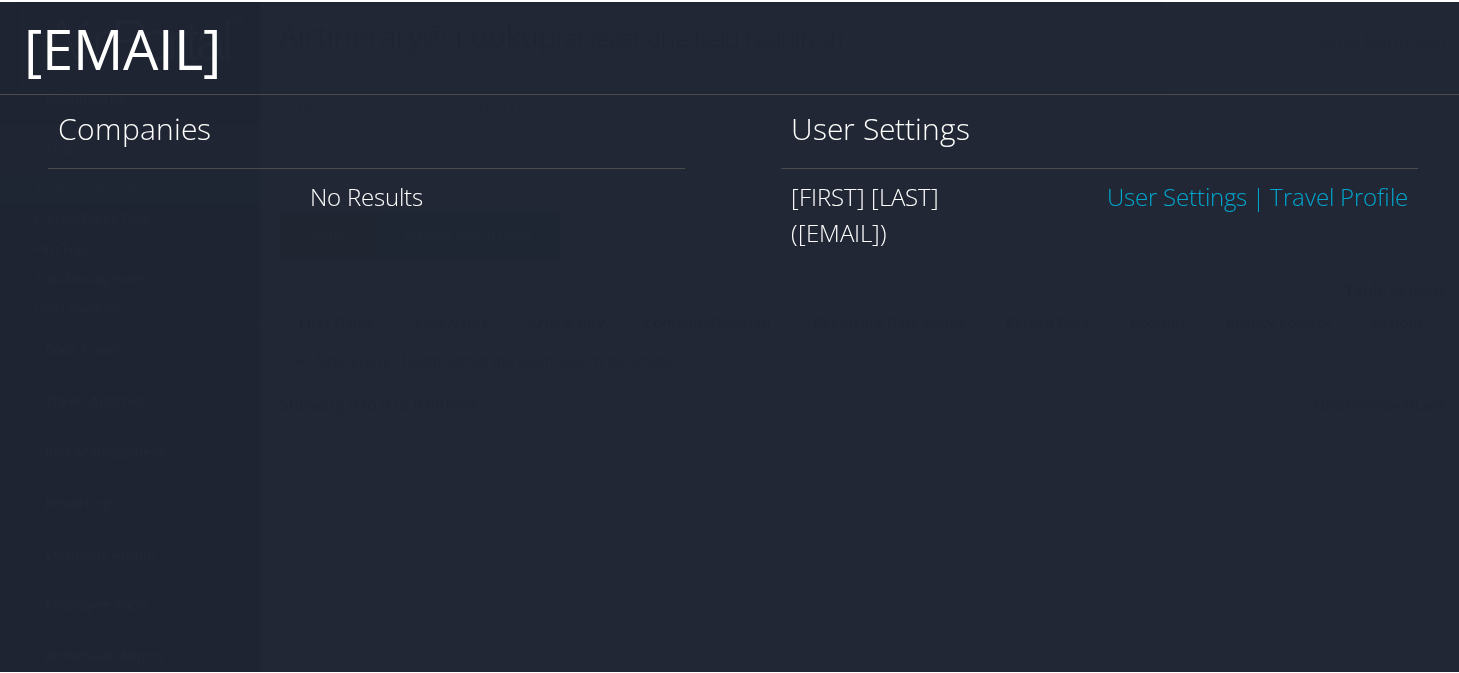 click on "User Settings" at bounding box center [1177, 194] 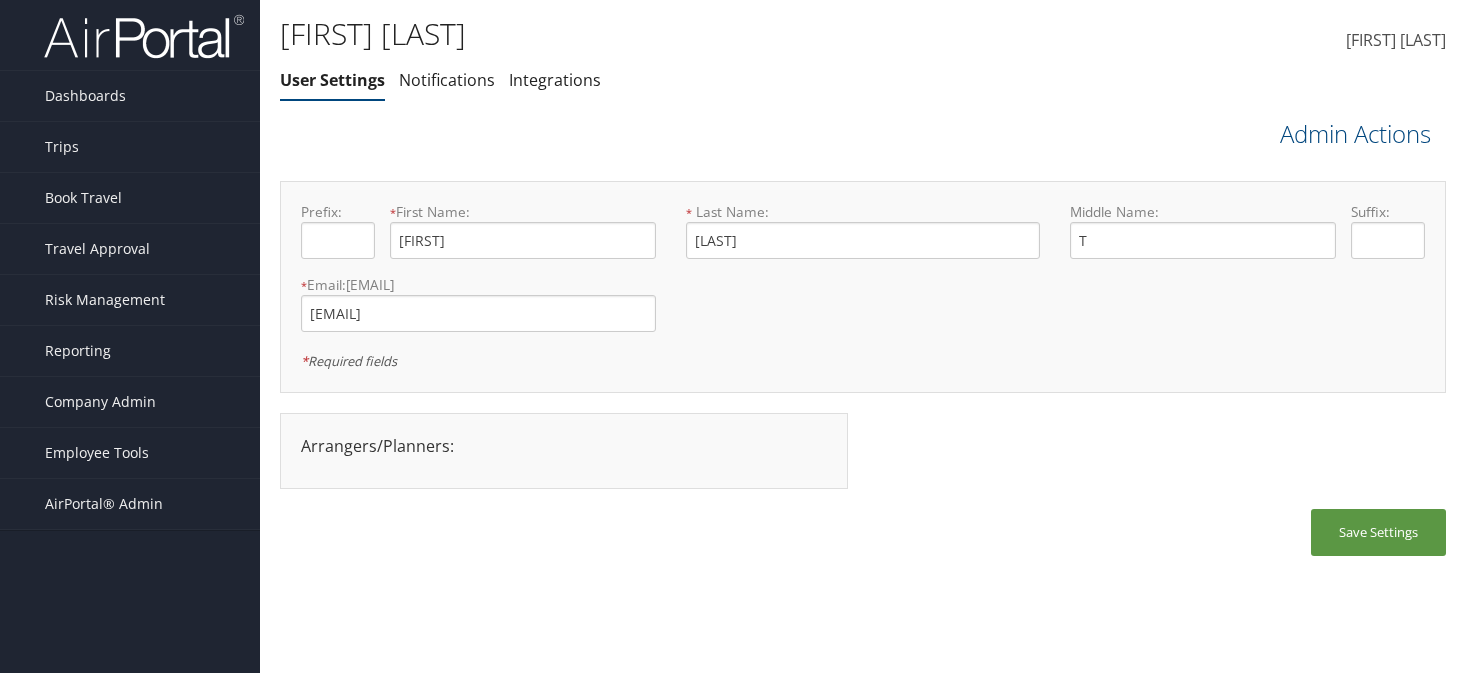 scroll, scrollTop: 0, scrollLeft: 0, axis: both 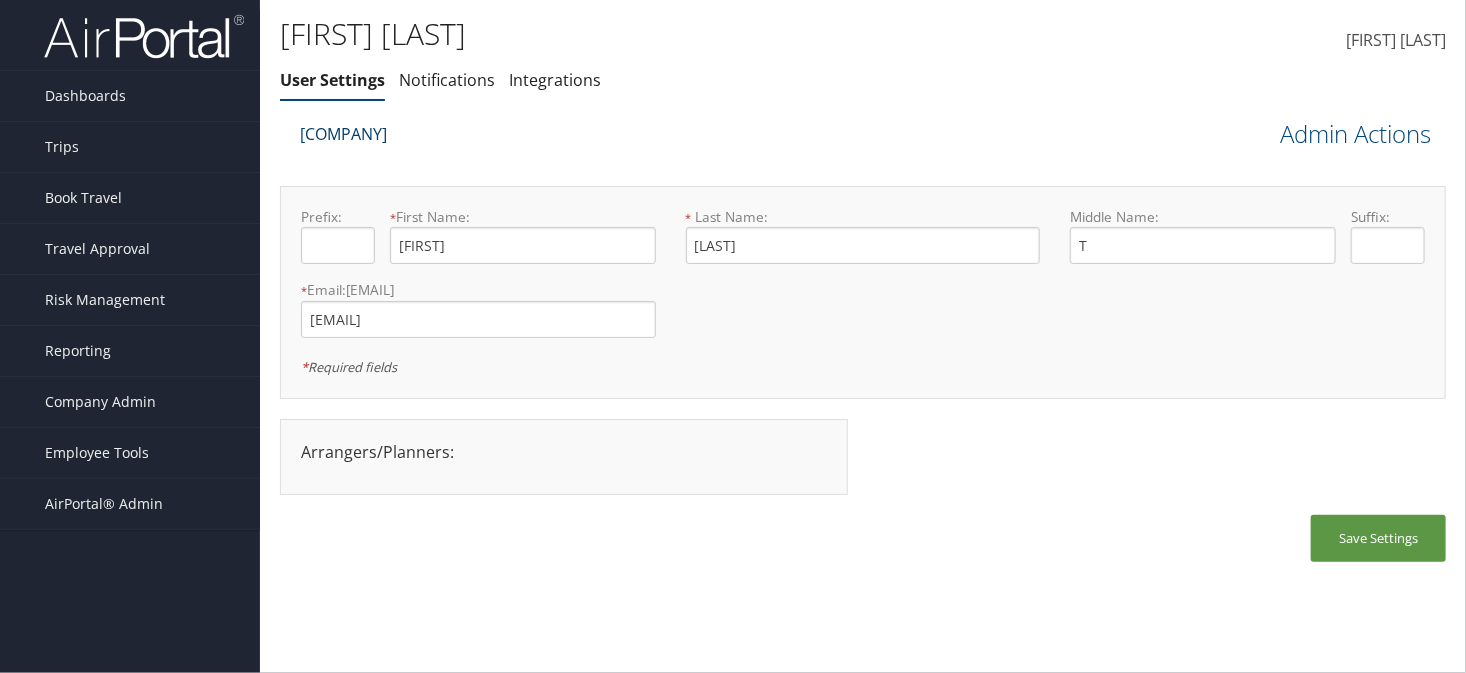 click on "Space Dynamics Laboratory" at bounding box center [343, 134] 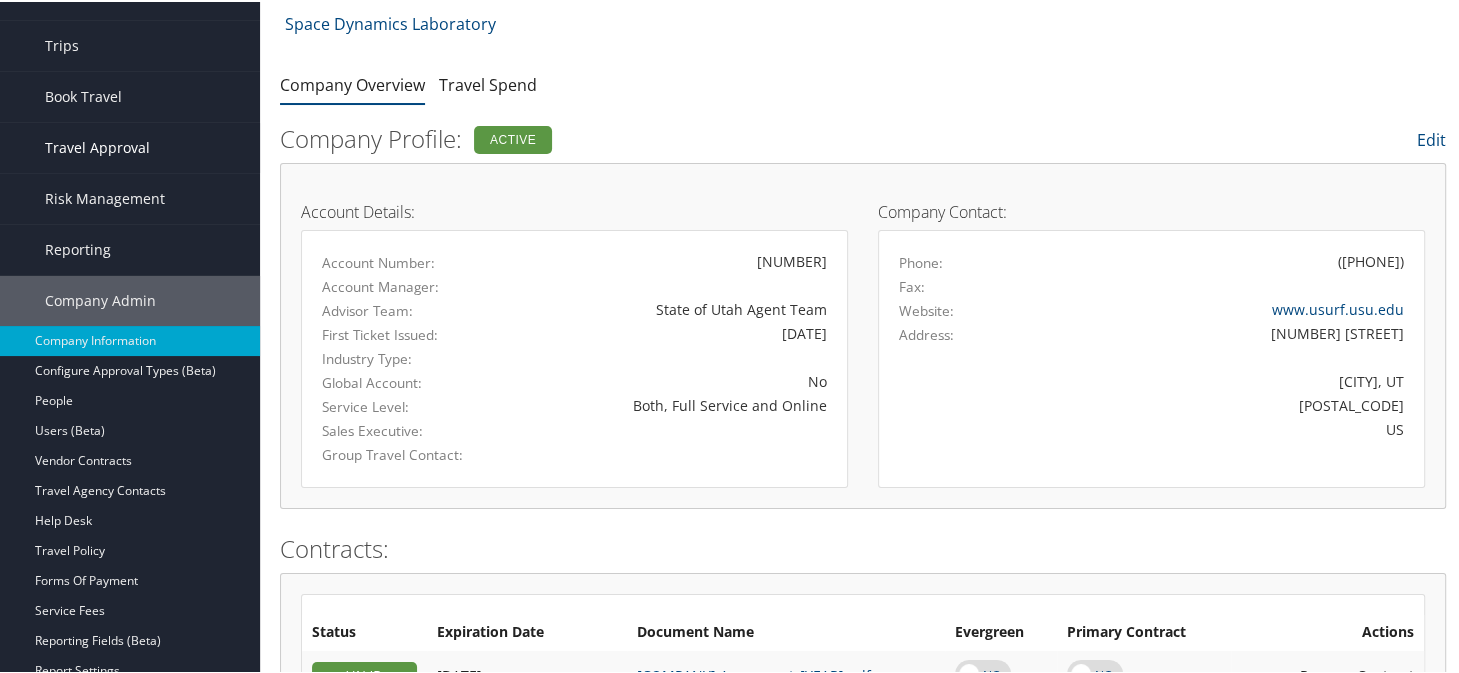 scroll, scrollTop: 0, scrollLeft: 0, axis: both 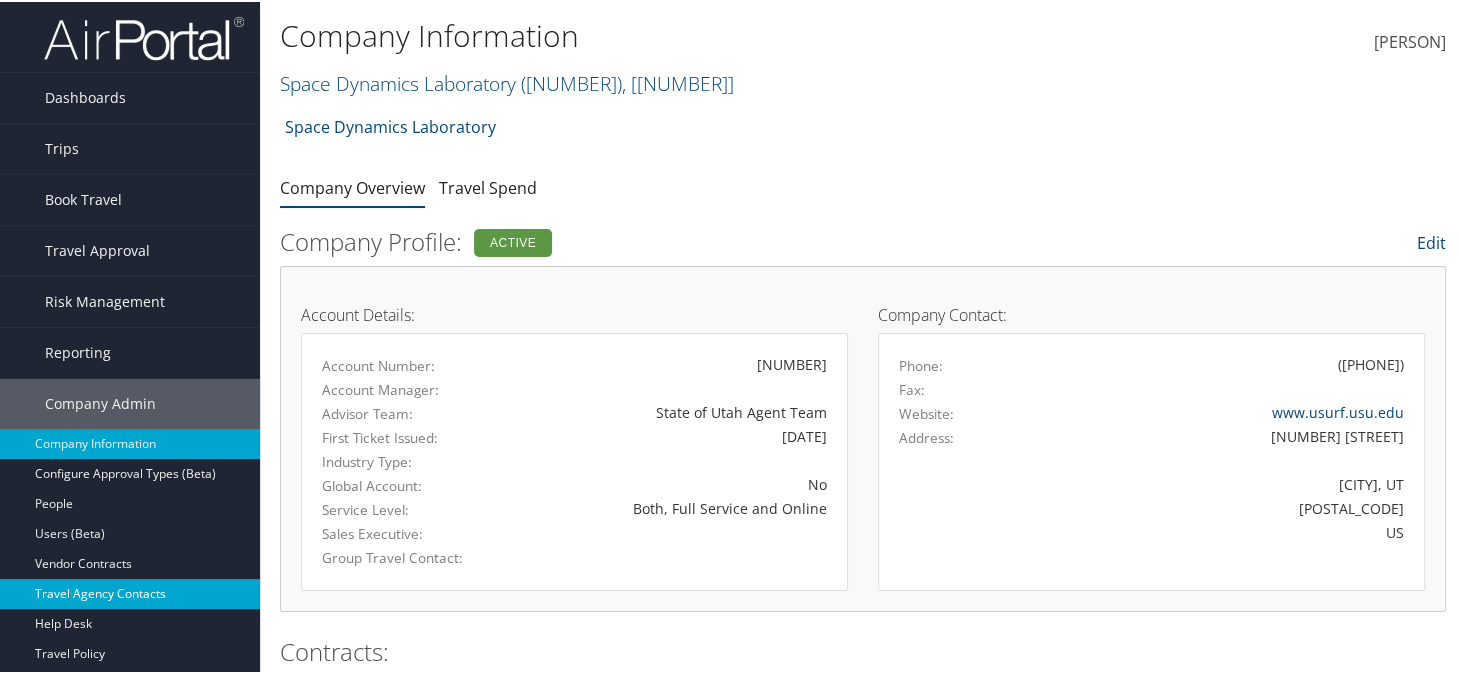 click on "Travel Agency Contacts" at bounding box center [130, 592] 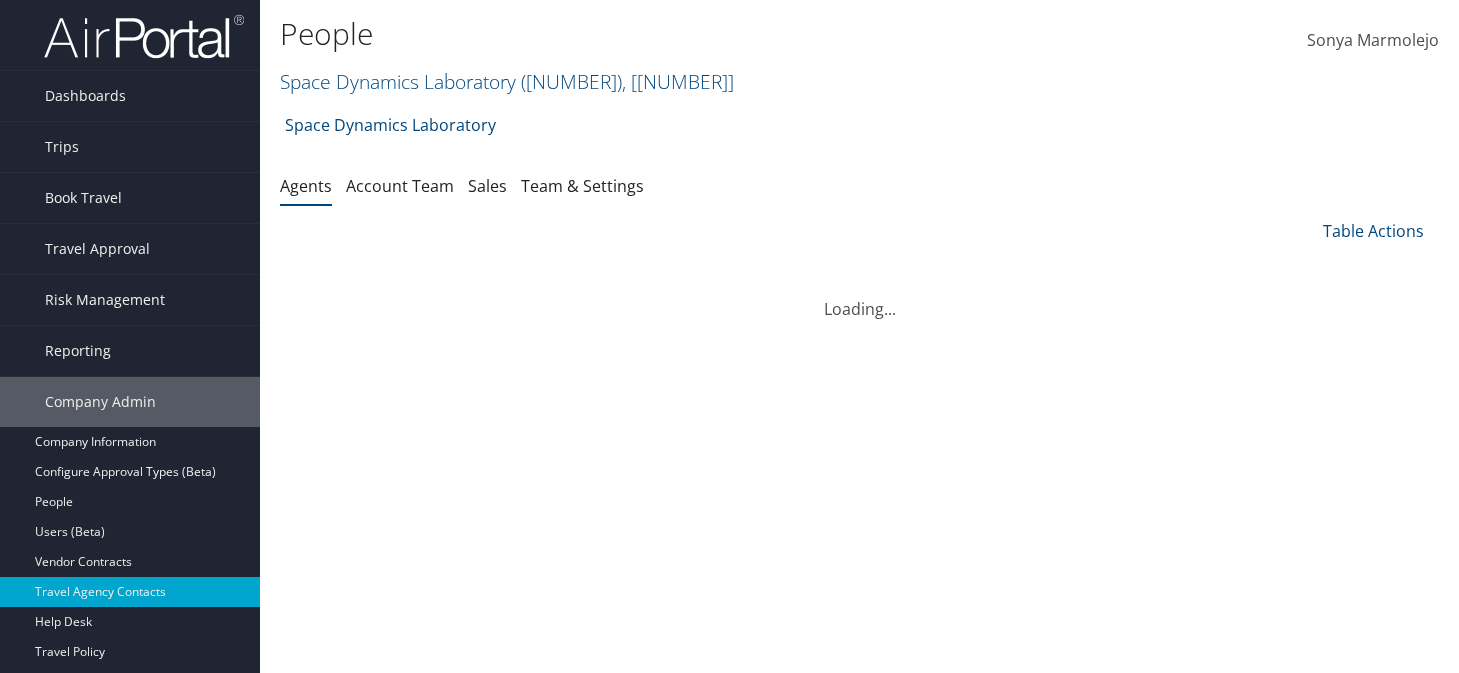 scroll, scrollTop: 0, scrollLeft: 0, axis: both 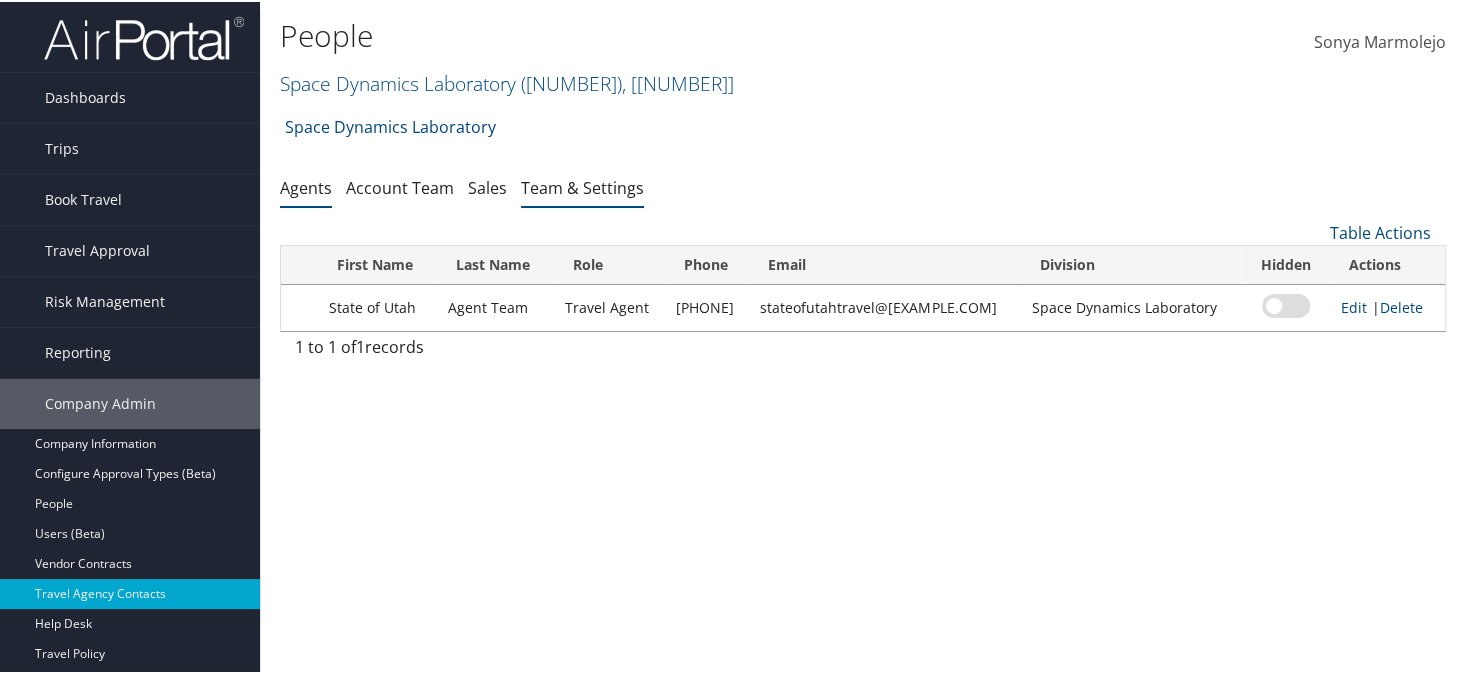 click on "Team & Settings" at bounding box center [582, 187] 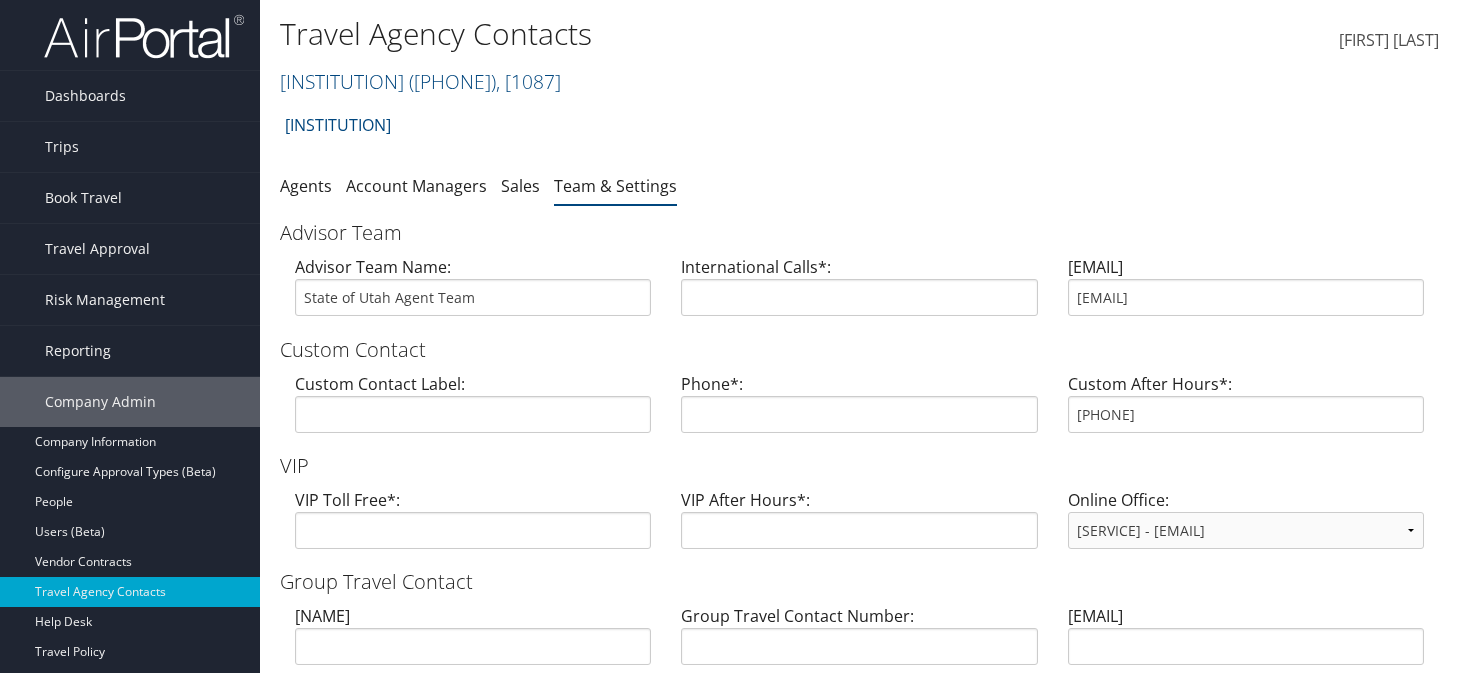 scroll, scrollTop: 0, scrollLeft: 0, axis: both 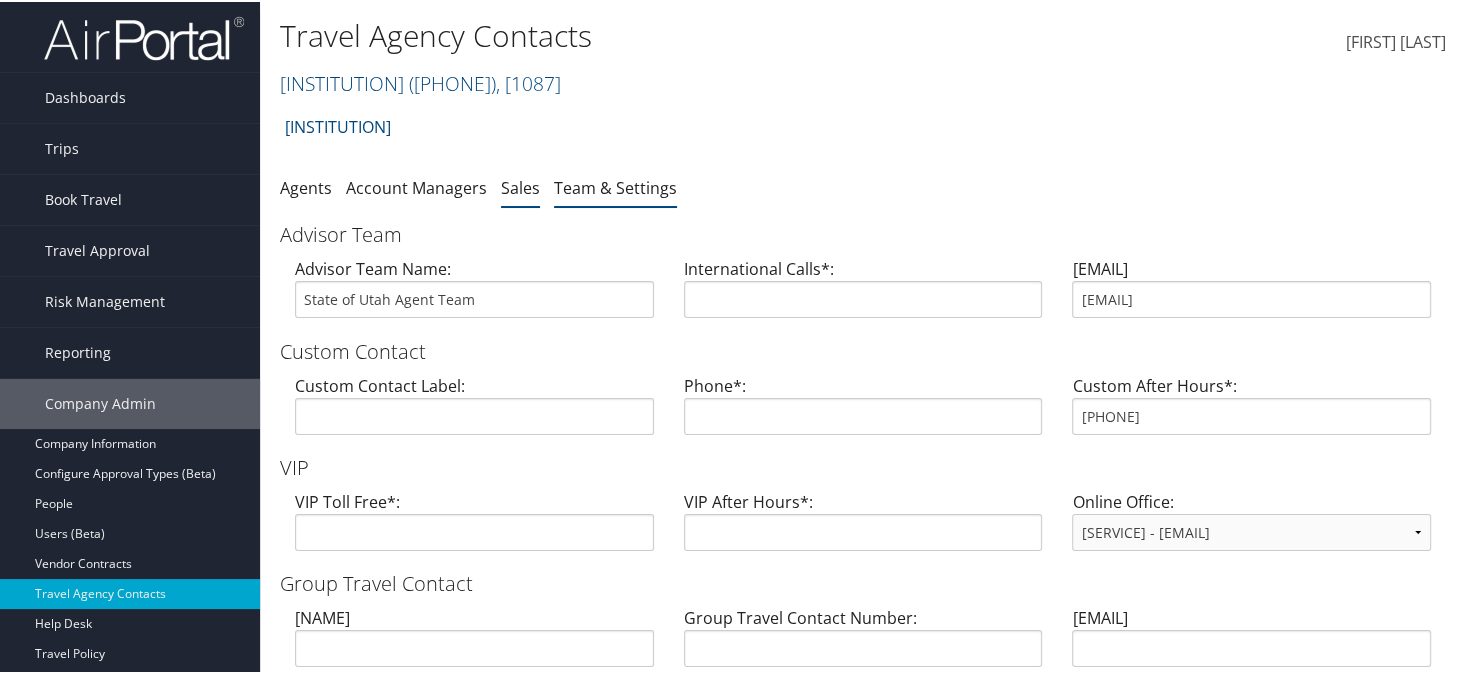 click on "Sales" at bounding box center [520, 186] 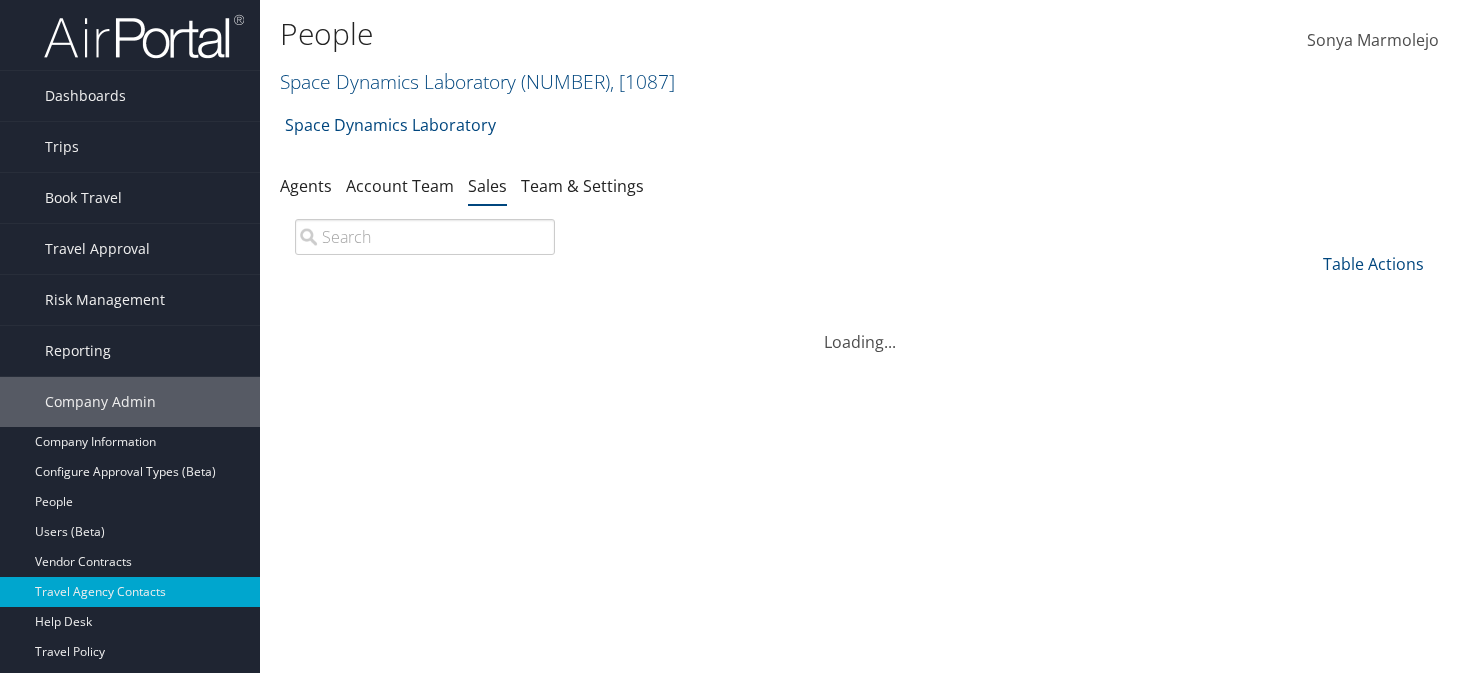 click on "Account Team" at bounding box center [400, 186] 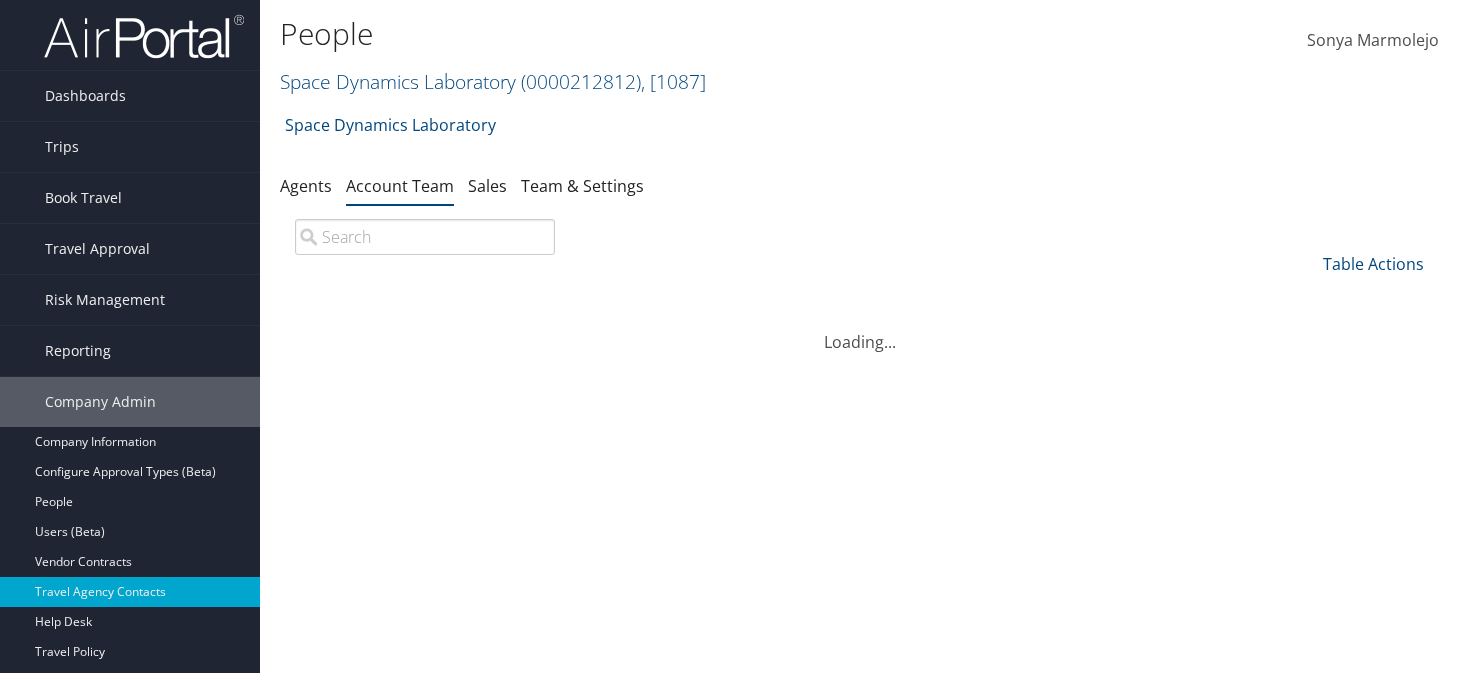 scroll, scrollTop: 0, scrollLeft: 0, axis: both 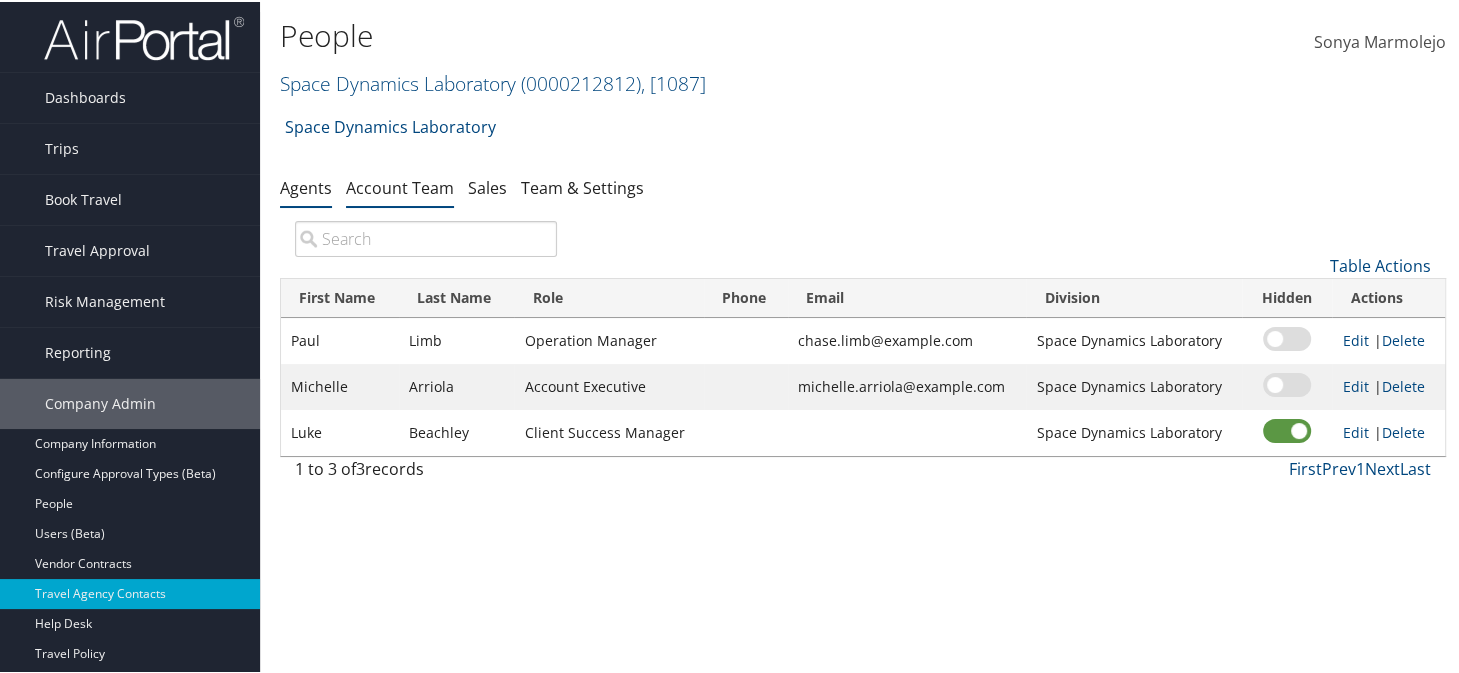 click on "Agents" at bounding box center [306, 186] 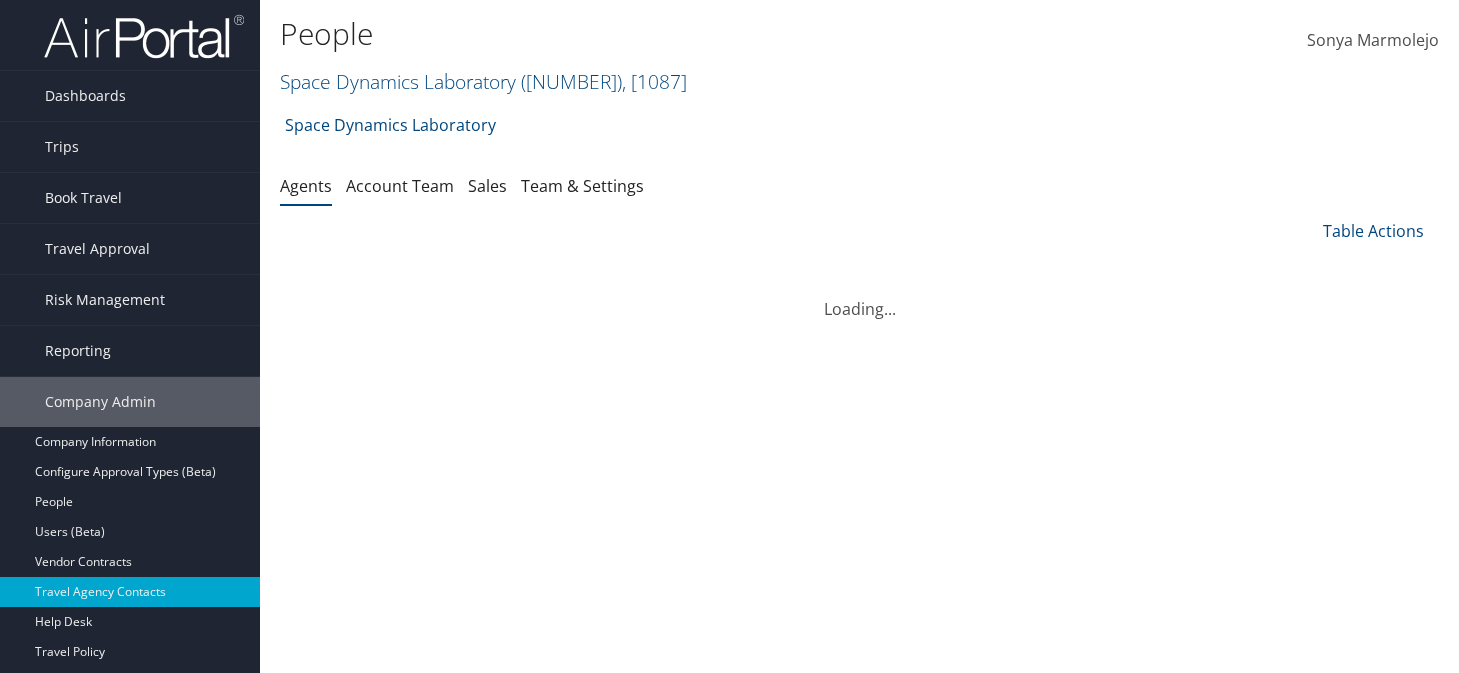 scroll, scrollTop: 0, scrollLeft: 0, axis: both 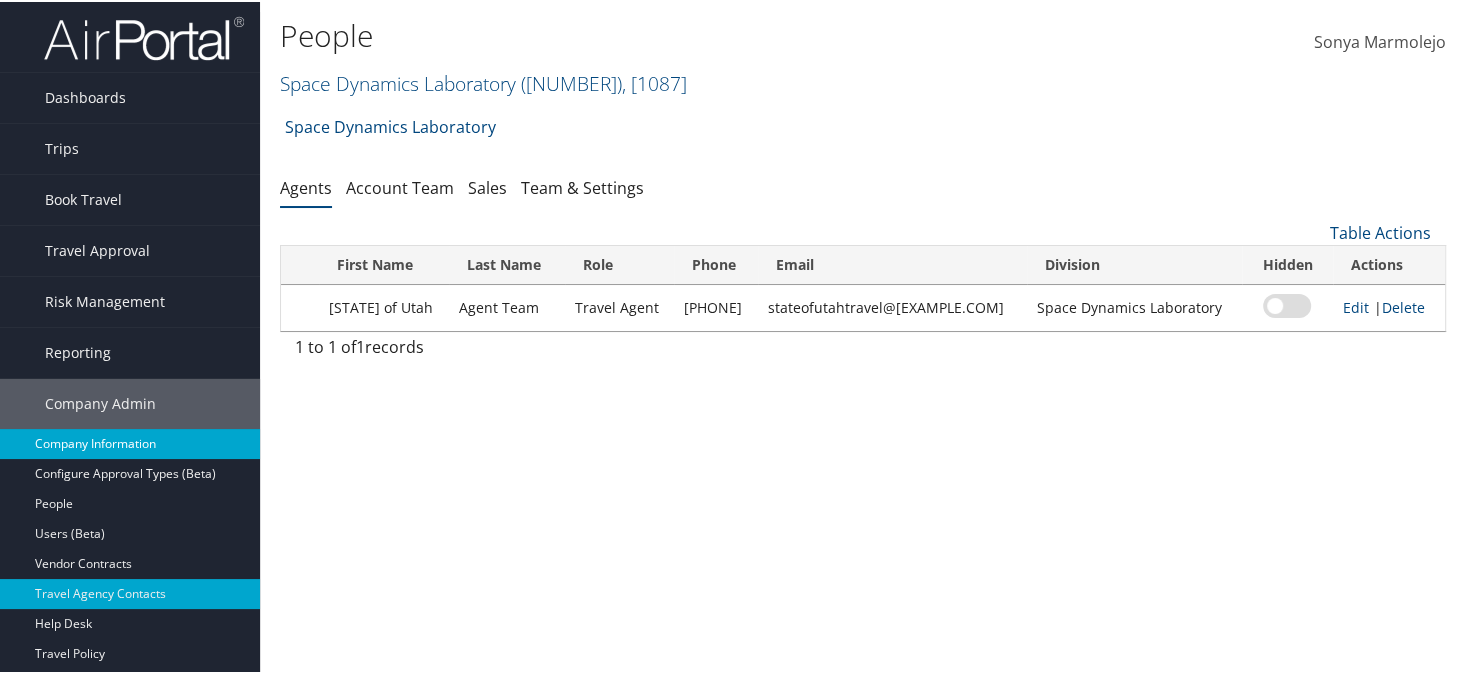 click on "Company Information" at bounding box center (130, 442) 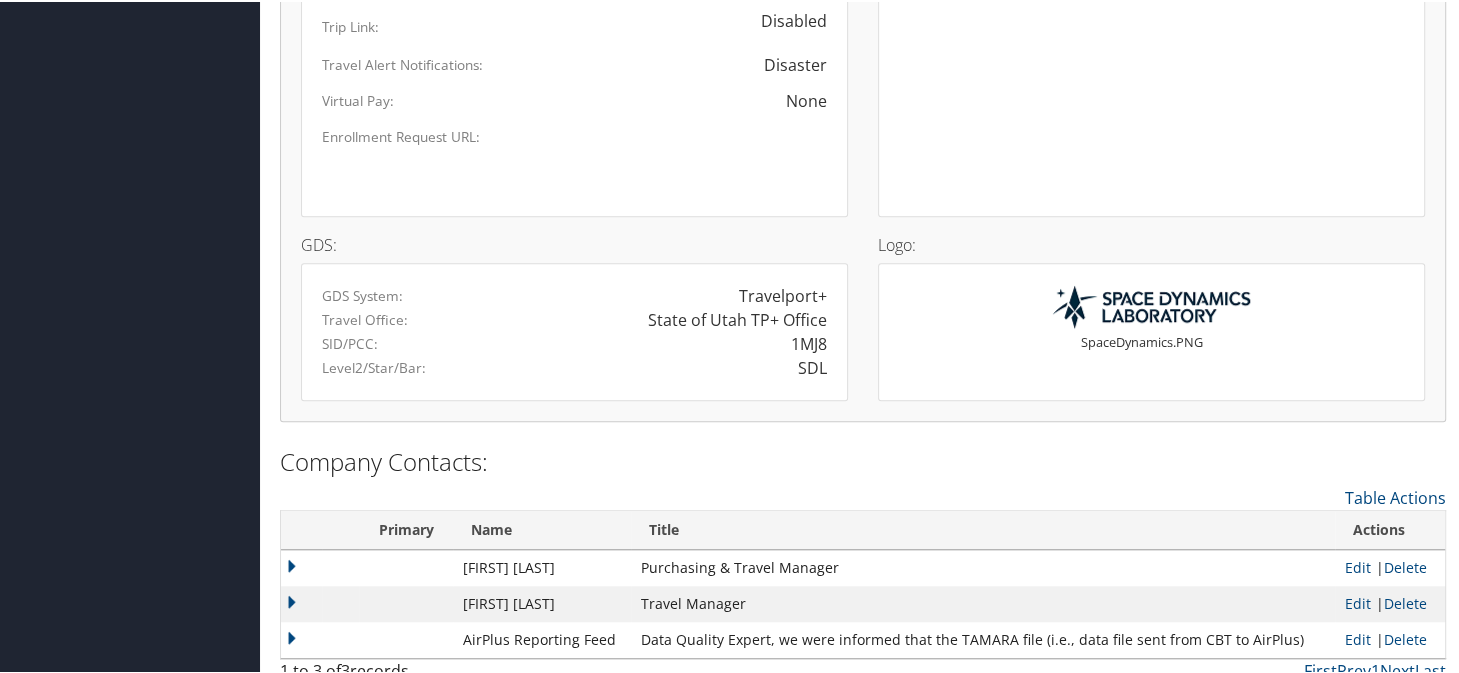 scroll, scrollTop: 1382, scrollLeft: 0, axis: vertical 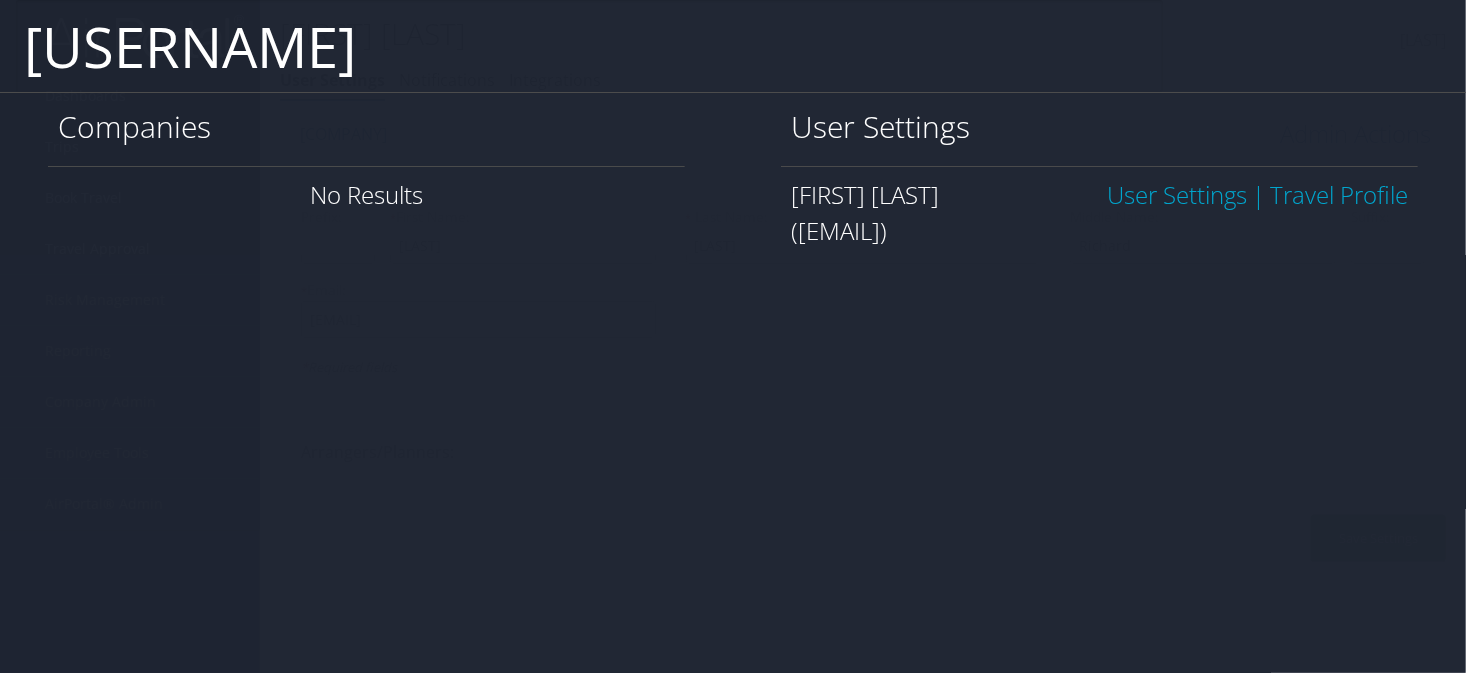 type on "[USERNAME]" 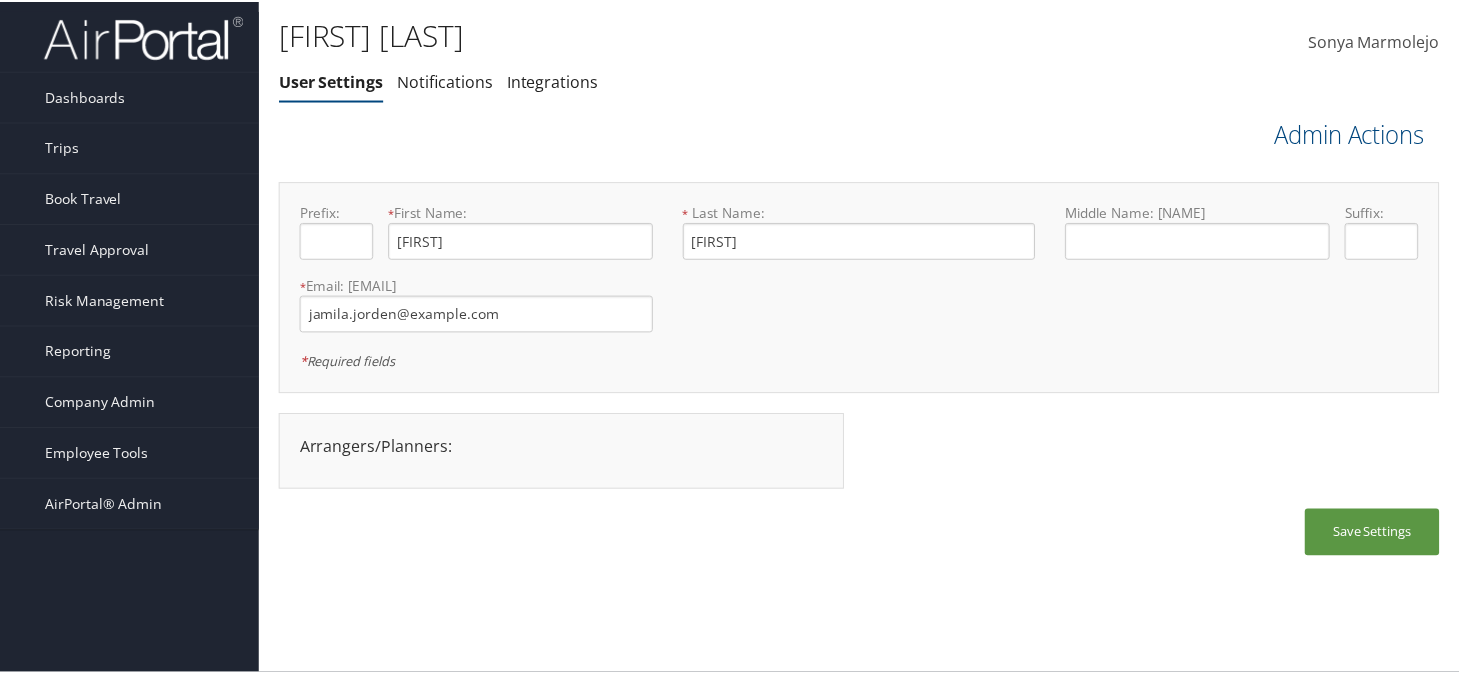 scroll, scrollTop: 0, scrollLeft: 0, axis: both 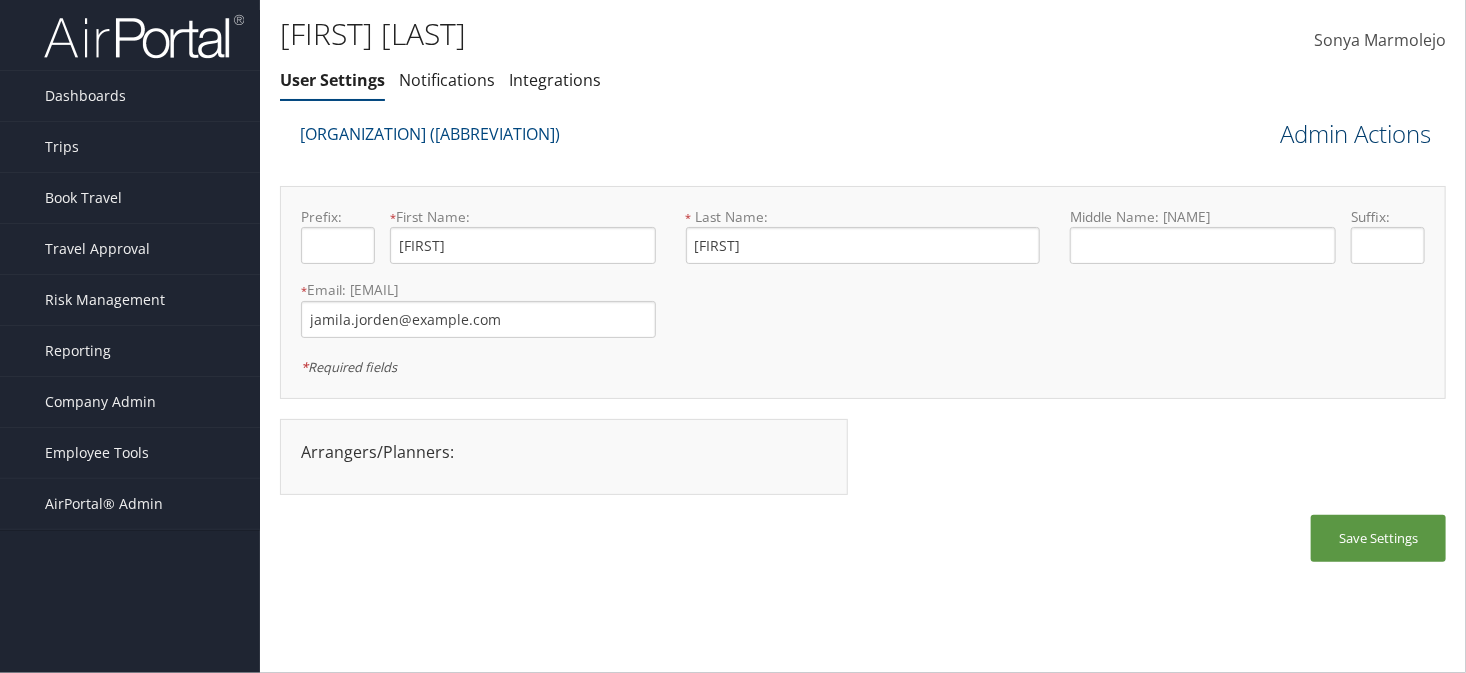 drag, startPoint x: 1238, startPoint y: 139, endPoint x: 1253, endPoint y: 144, distance: 15.811388 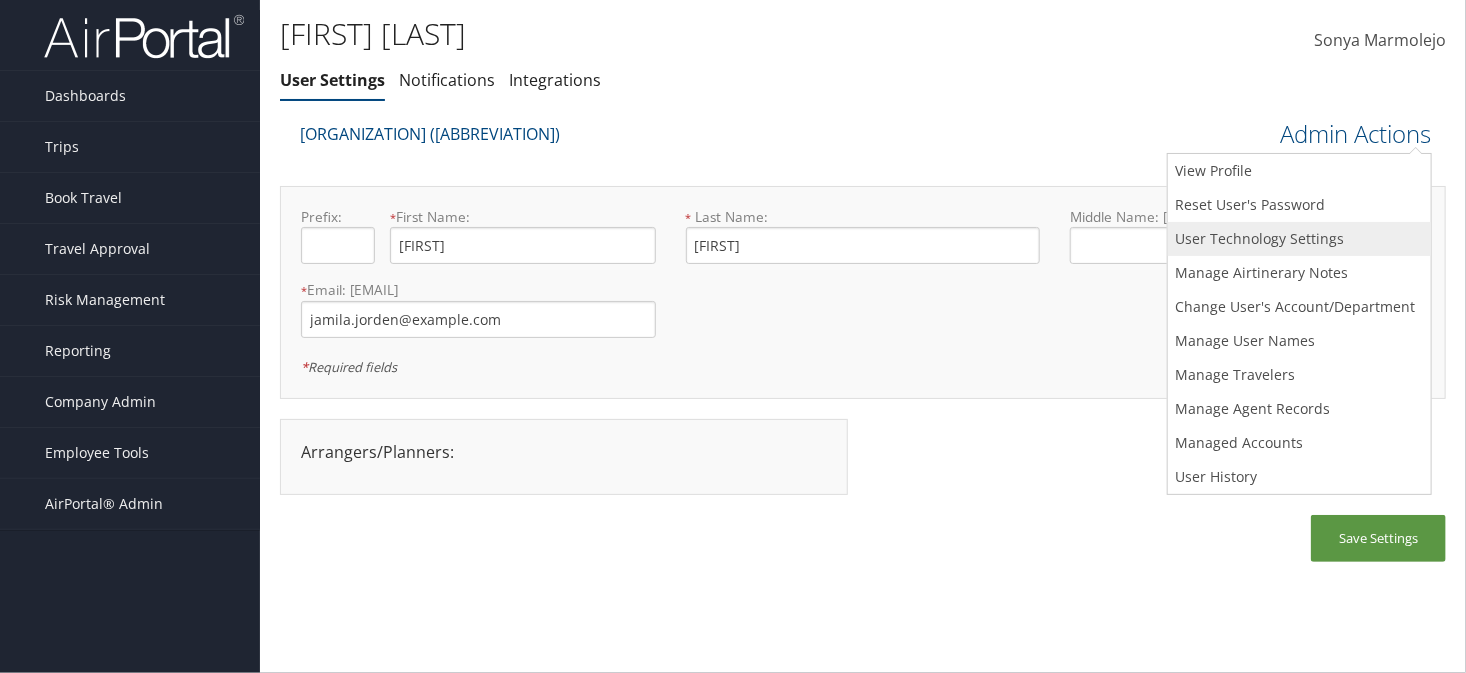 click on "User Technology Settings" at bounding box center [1299, 239] 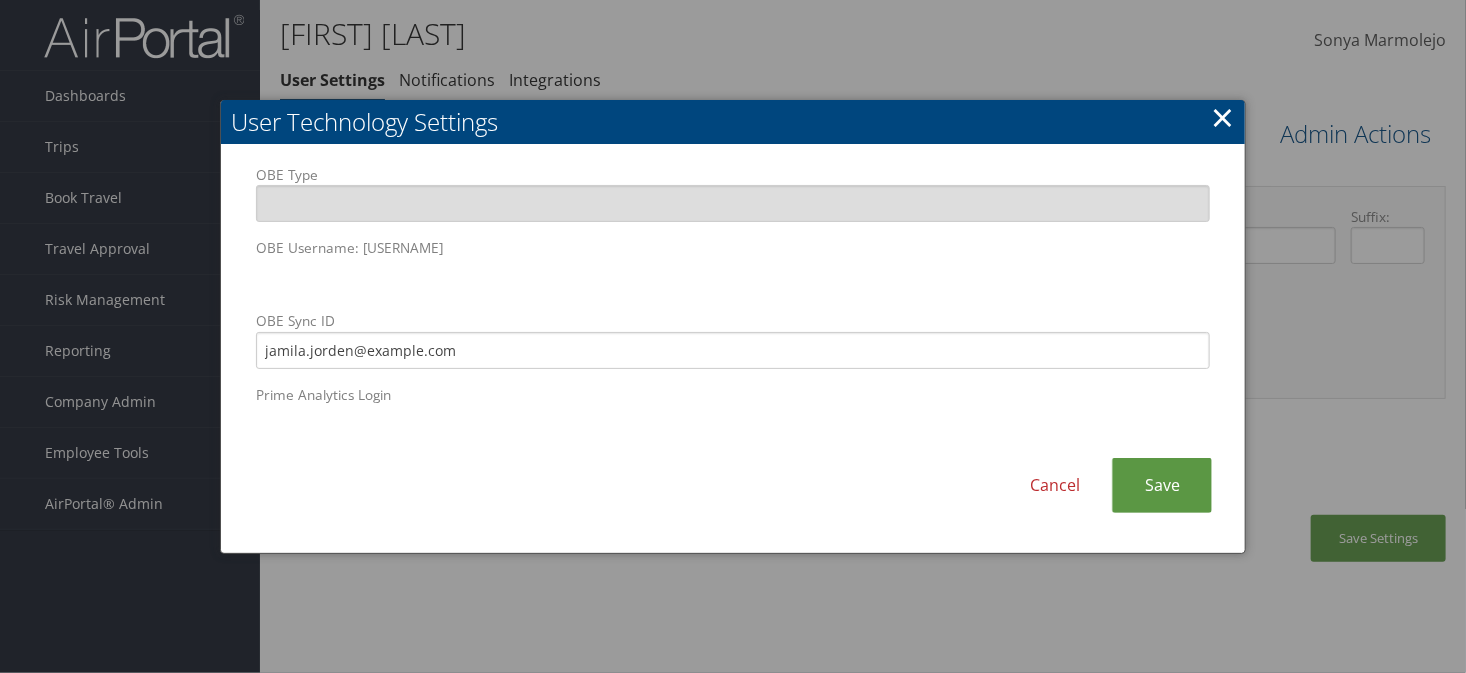 click at bounding box center (733, 336) 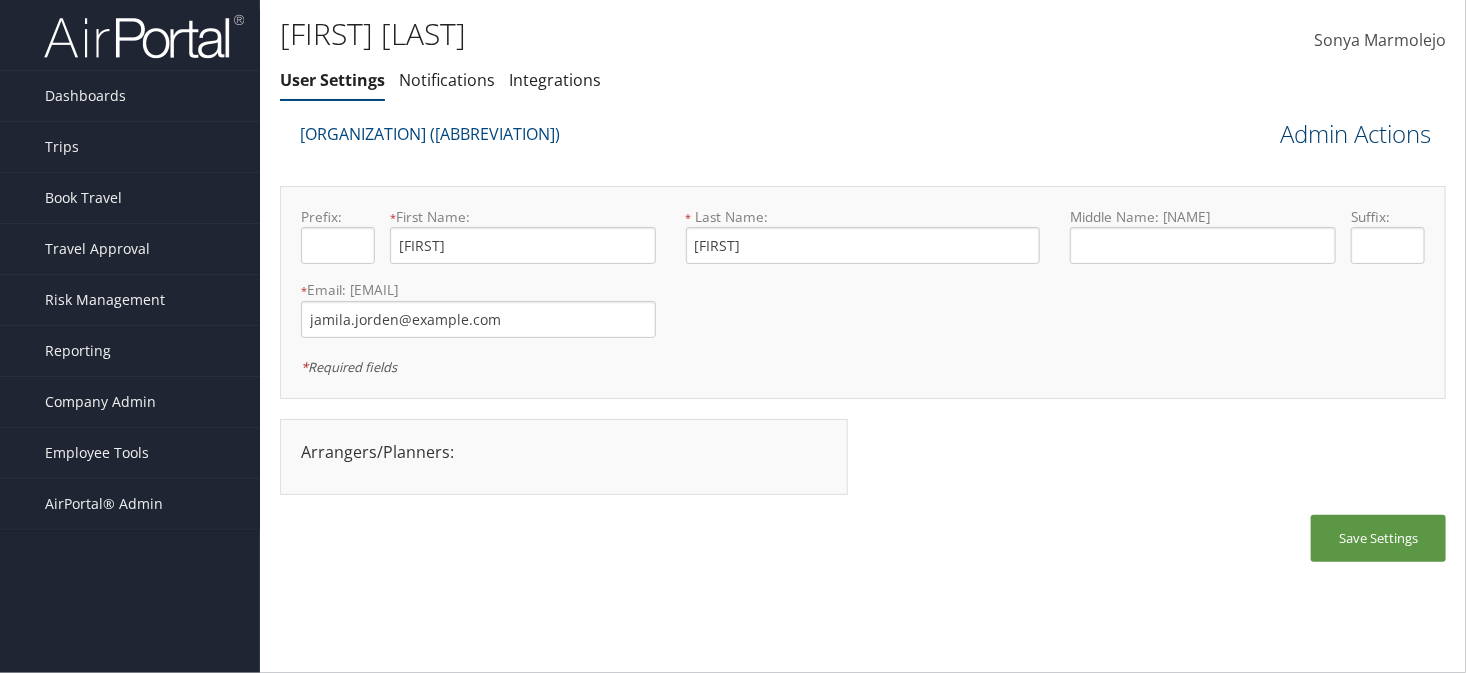 click on "Admin Actions" at bounding box center [1355, 134] 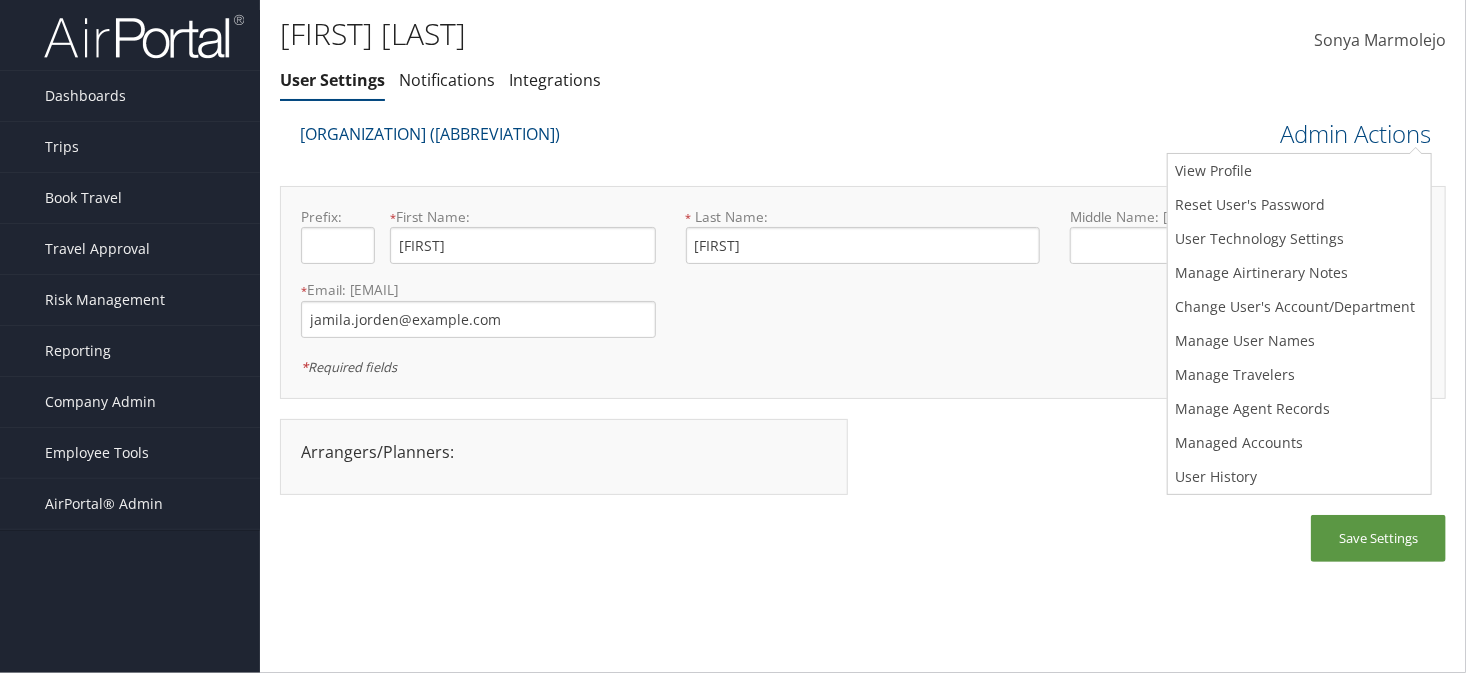 click on "User Technology Settings" at bounding box center (1299, 239) 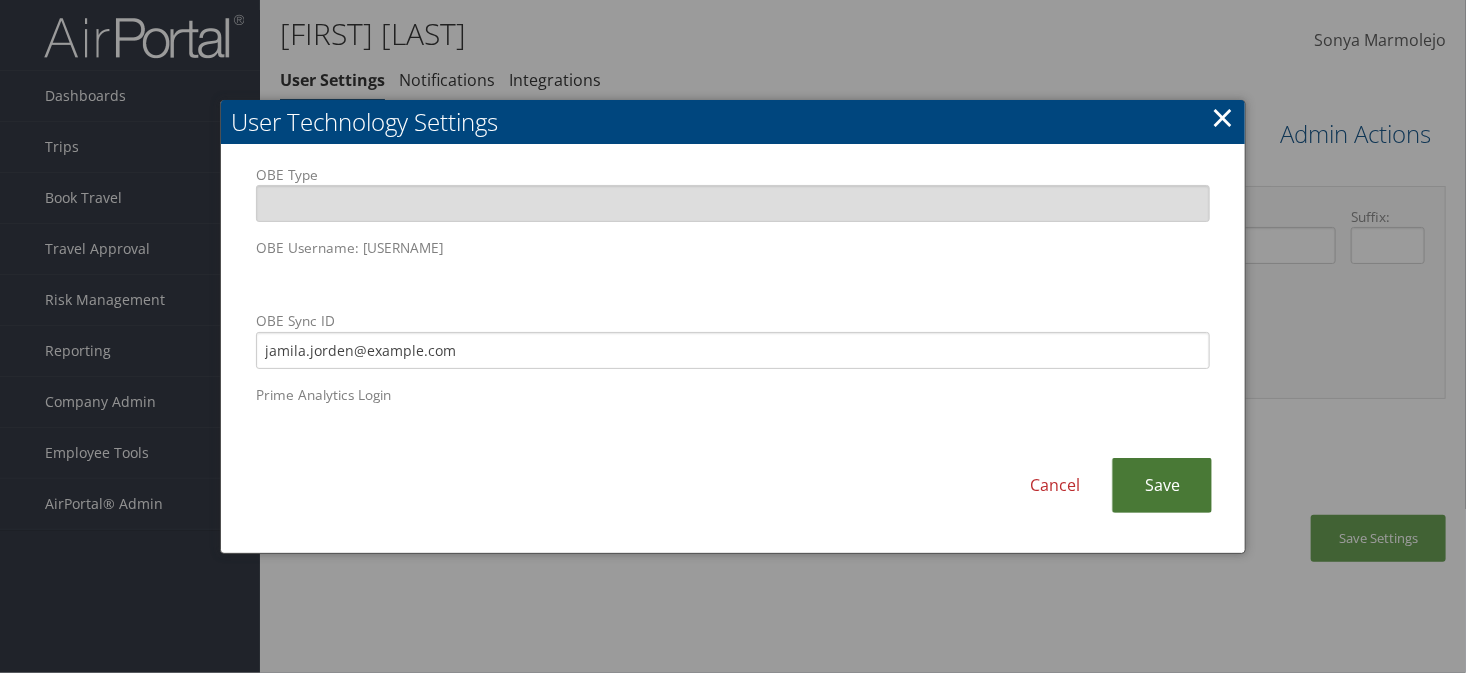 click on "Save" at bounding box center [1162, 485] 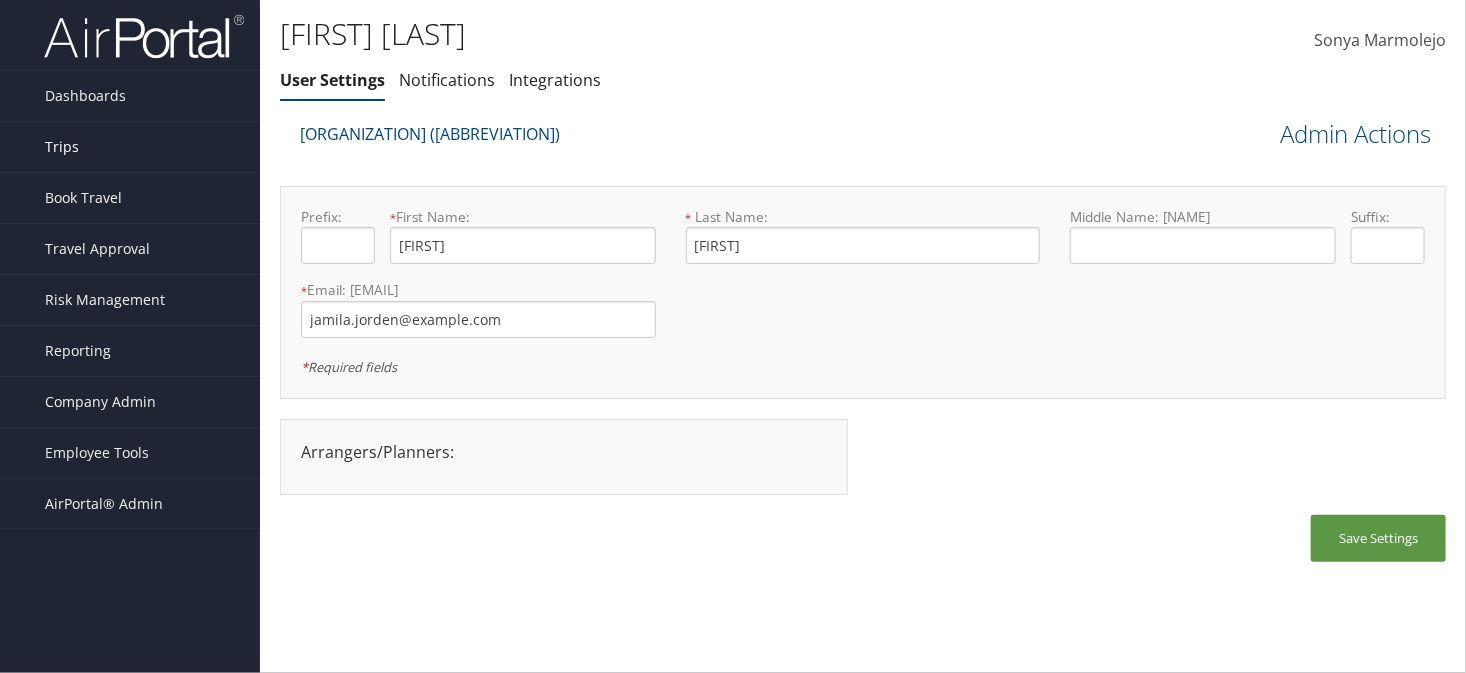 click on "Trips" at bounding box center [62, 147] 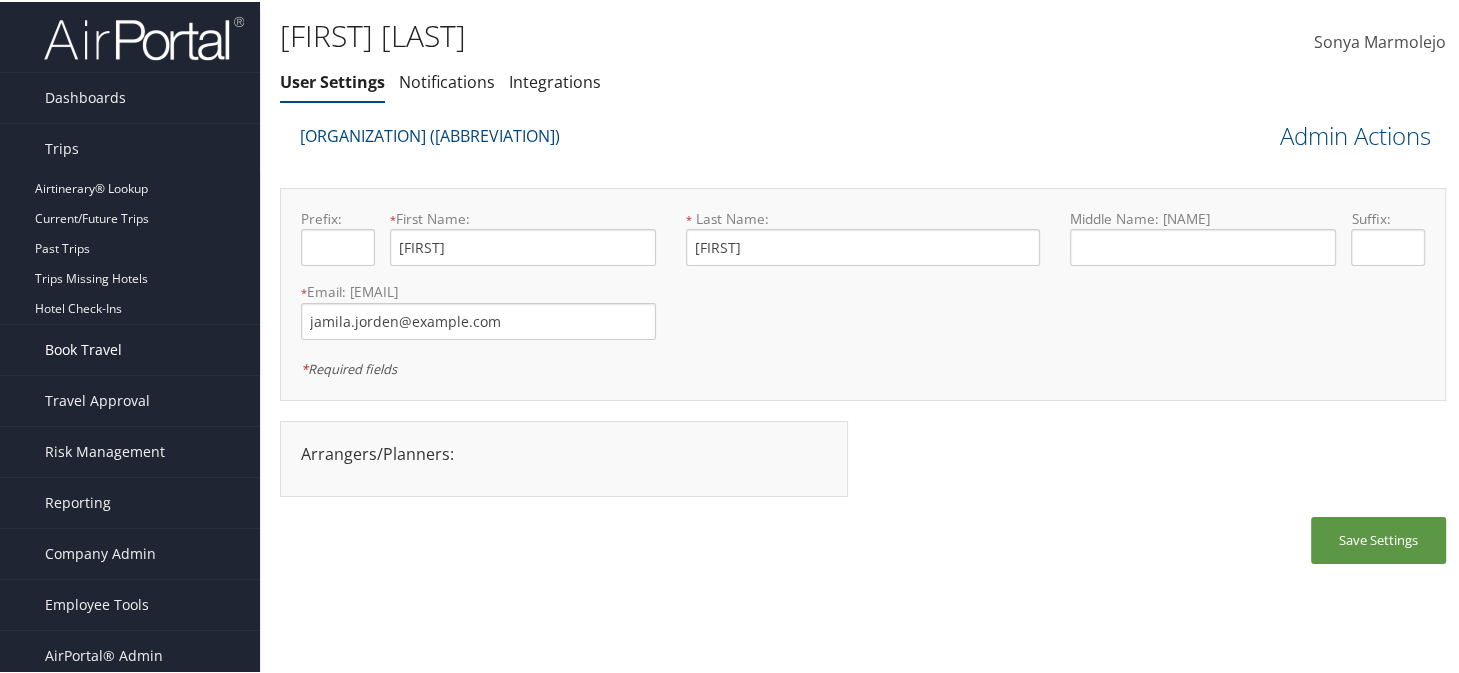 click on "Book Travel" at bounding box center (83, 348) 